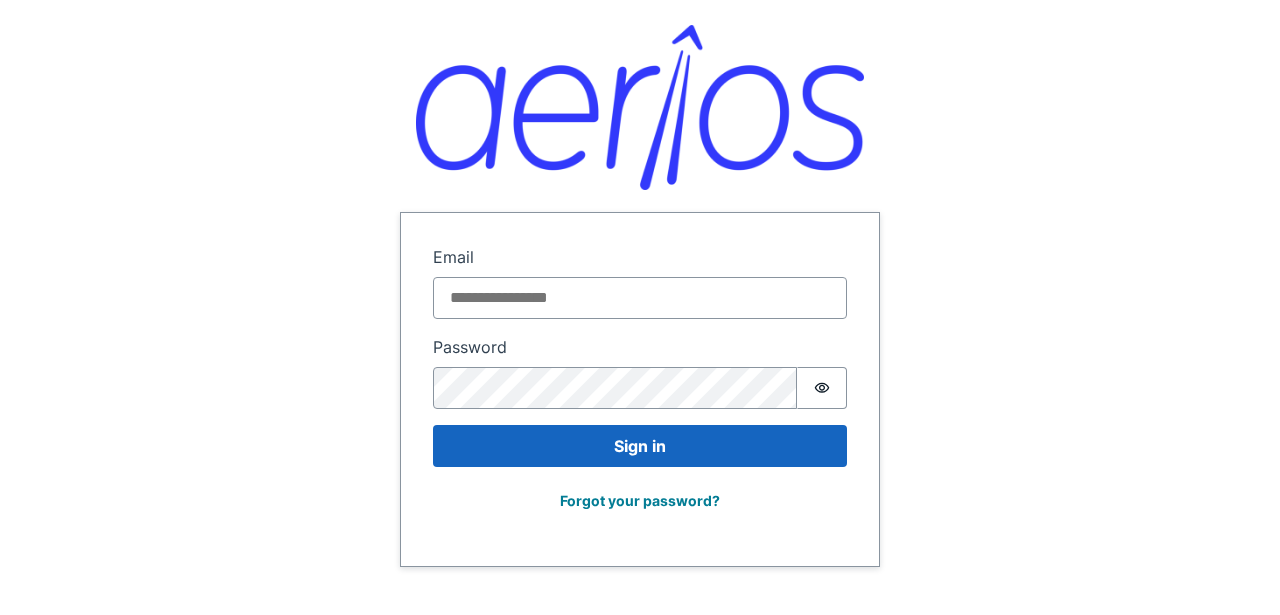 scroll, scrollTop: 0, scrollLeft: 0, axis: both 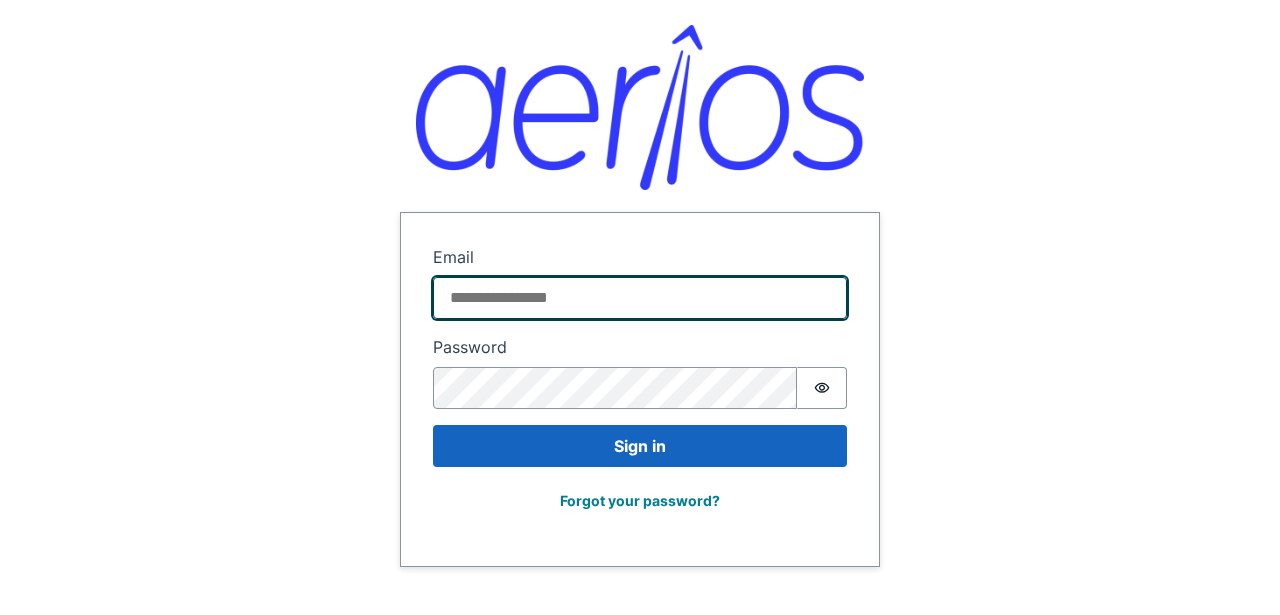 click on "Email" at bounding box center [640, 298] 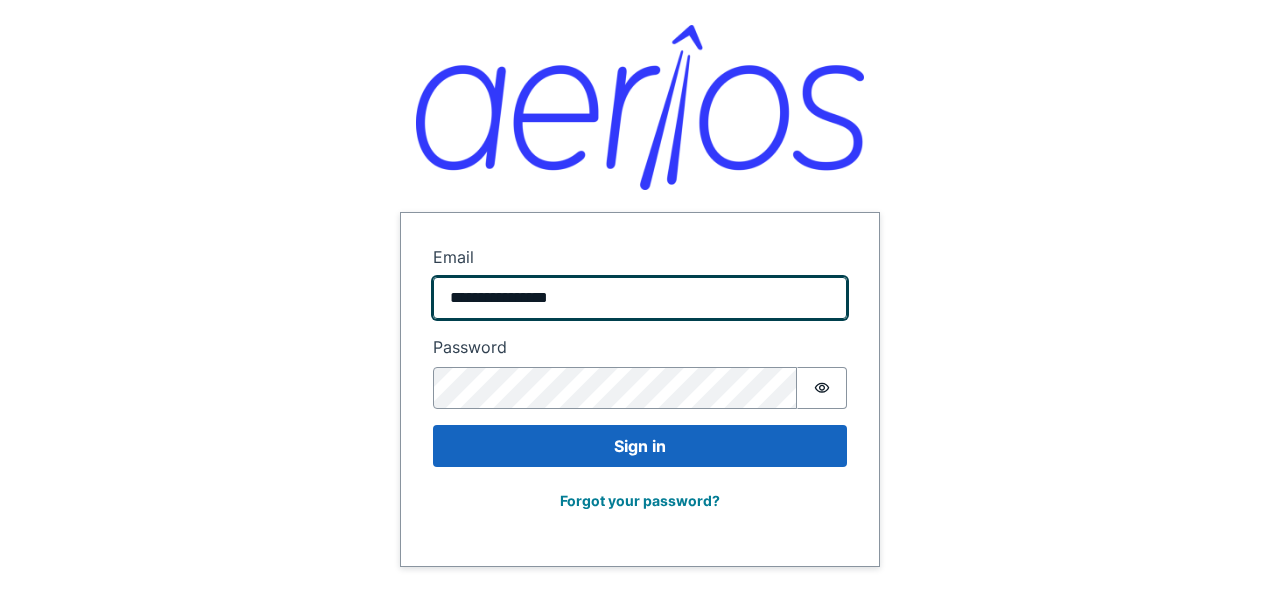 type on "**********" 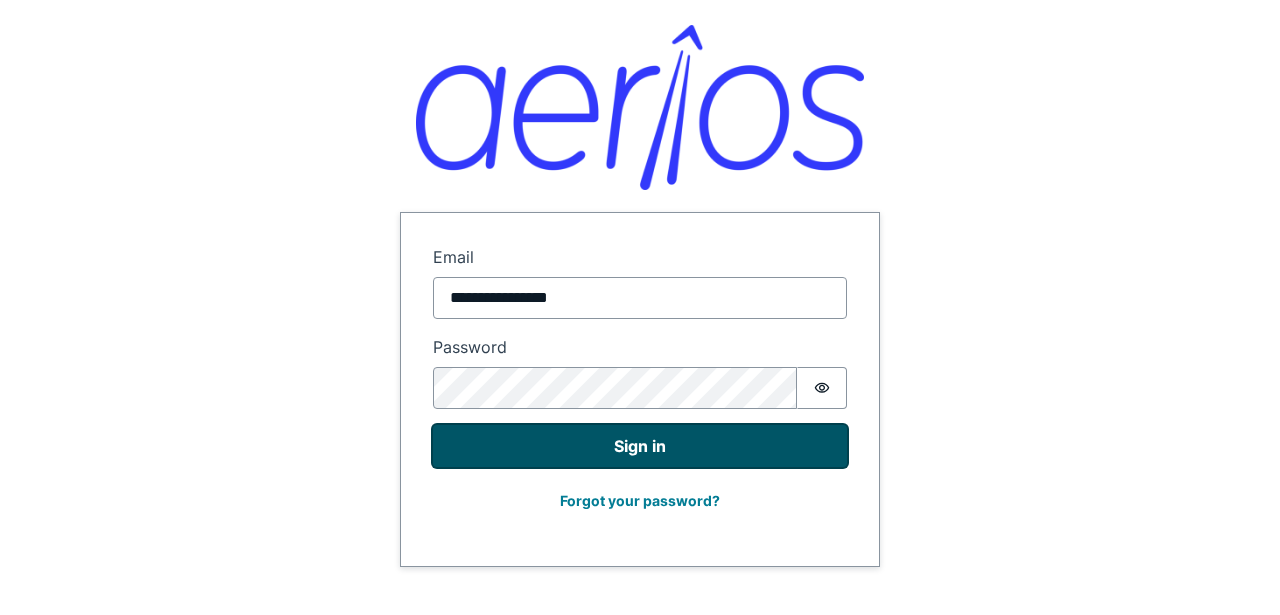 click on "Sign in" at bounding box center [640, 446] 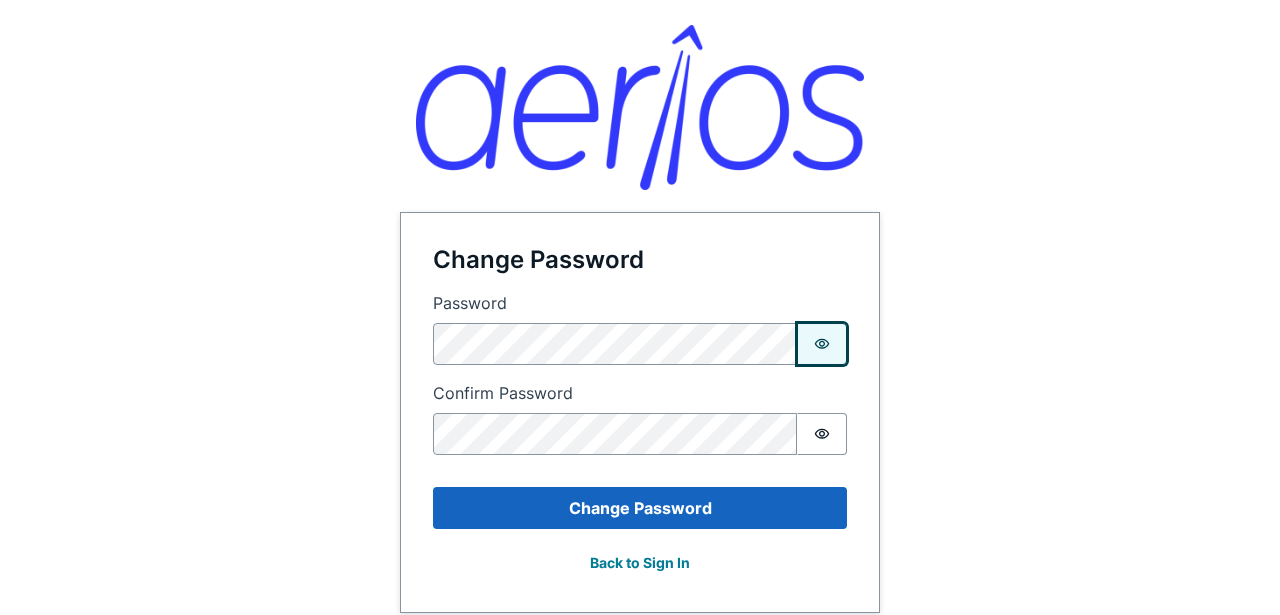 type 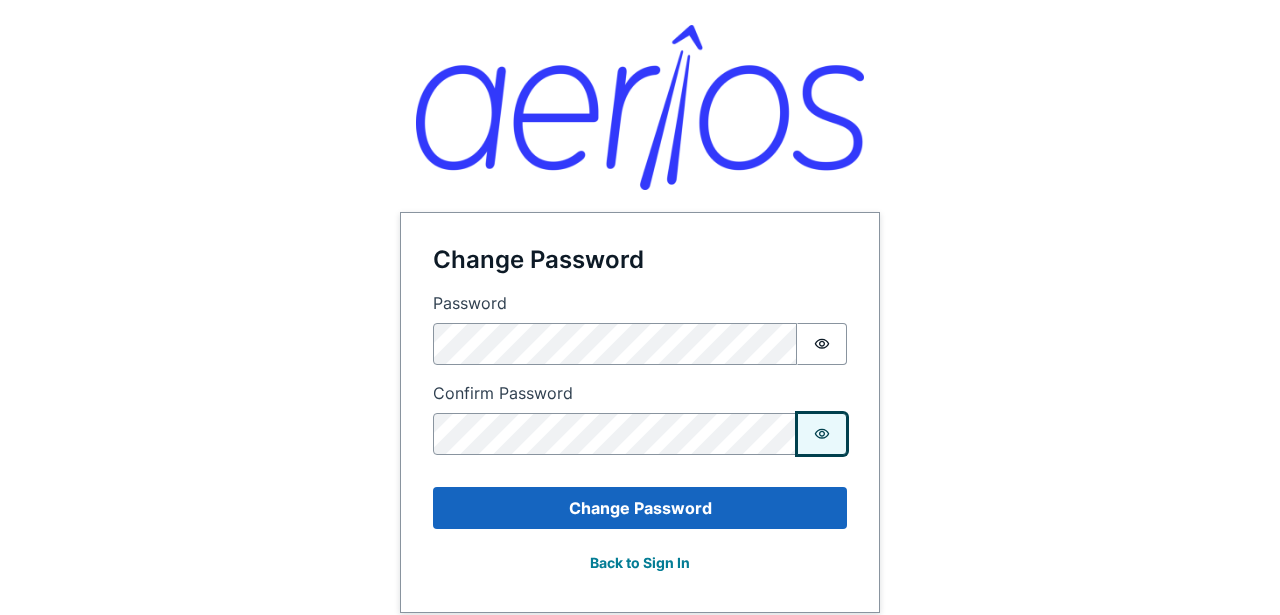 click 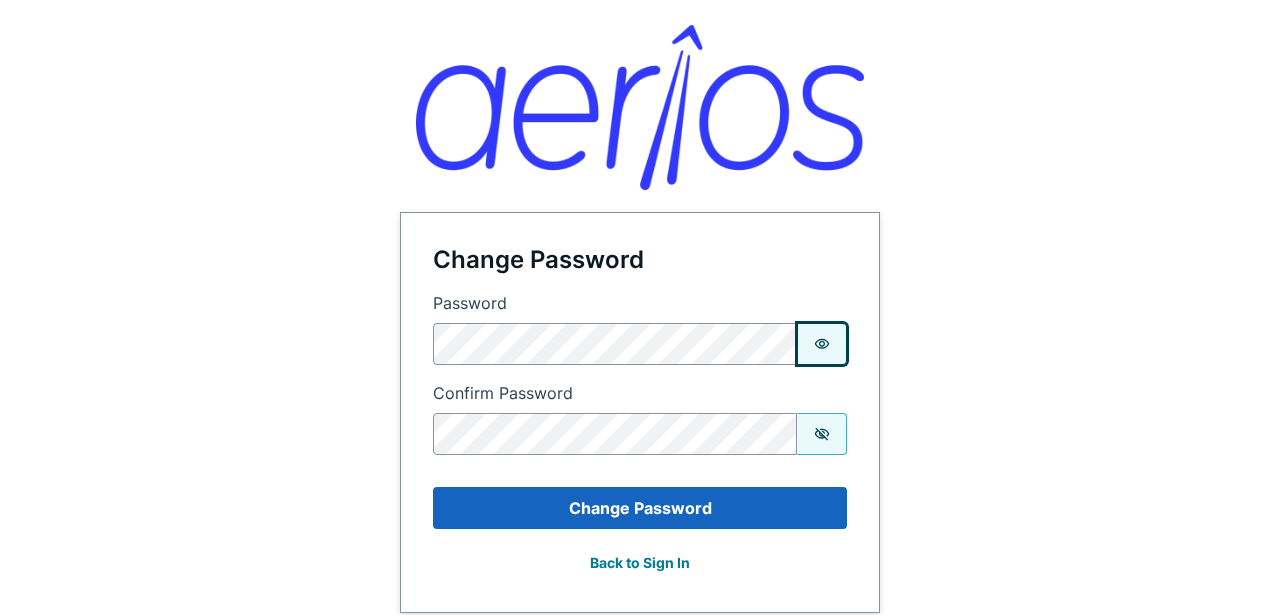 click 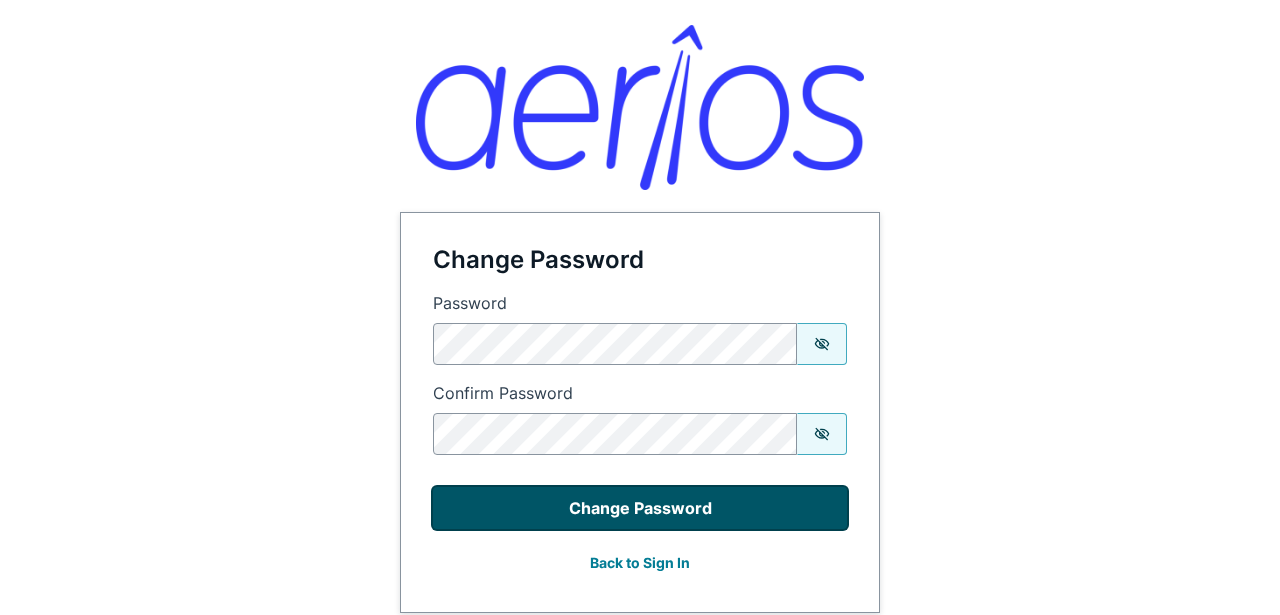 click on "Change Password" at bounding box center (640, 508) 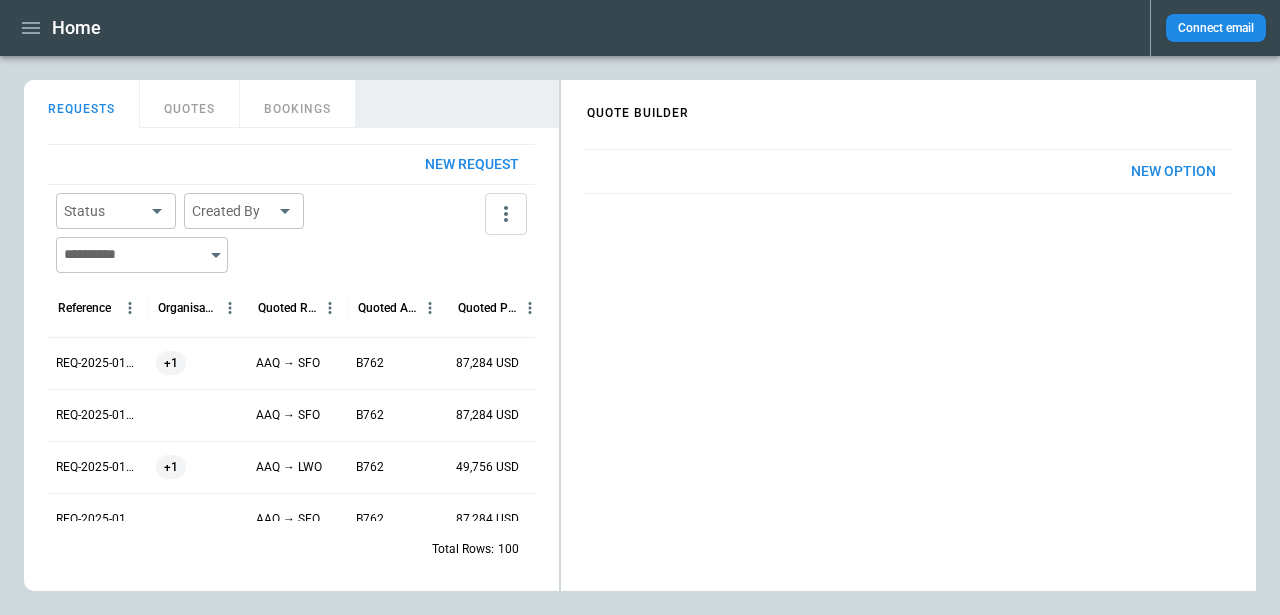 click on "REQ-2025-010716" at bounding box center [98, 363] 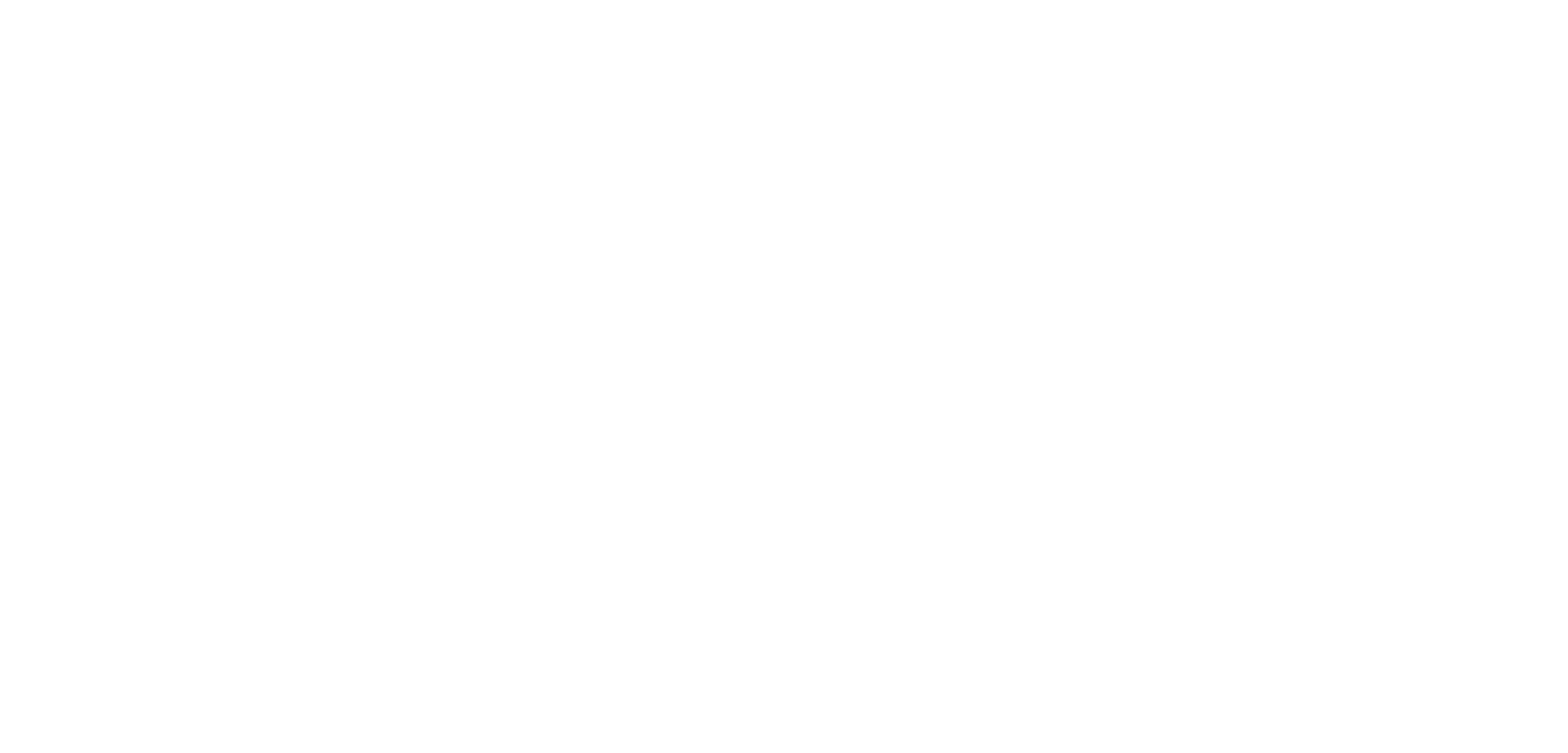 scroll, scrollTop: 0, scrollLeft: 0, axis: both 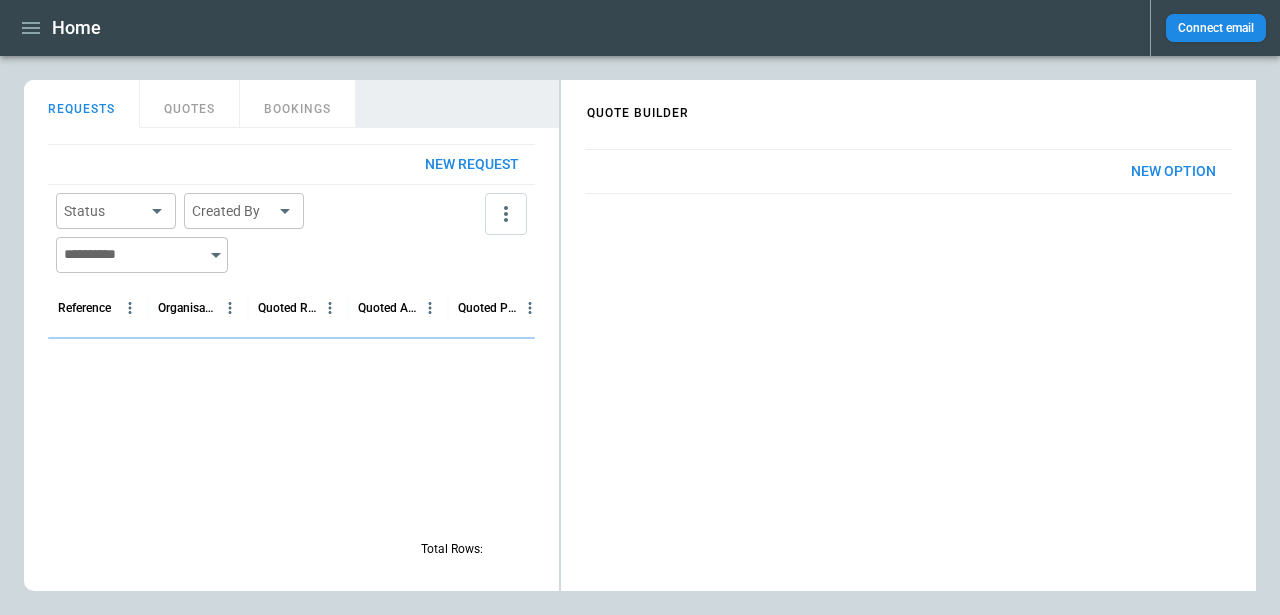 click on "QUOTES" at bounding box center [190, 104] 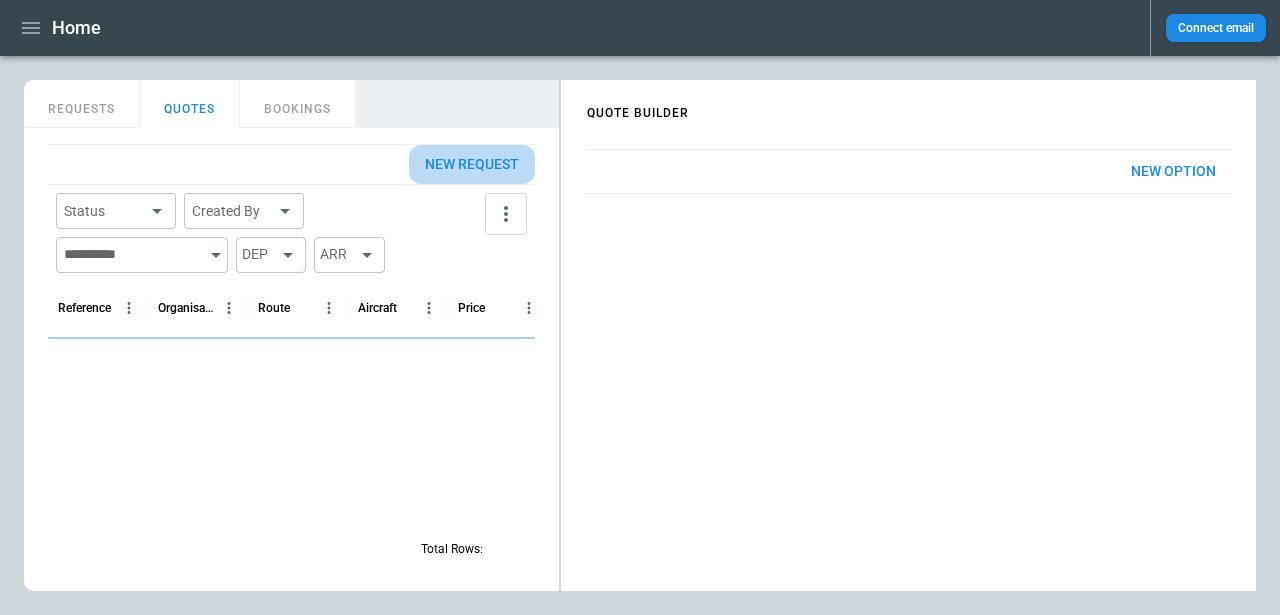 click on "New request" at bounding box center (472, 164) 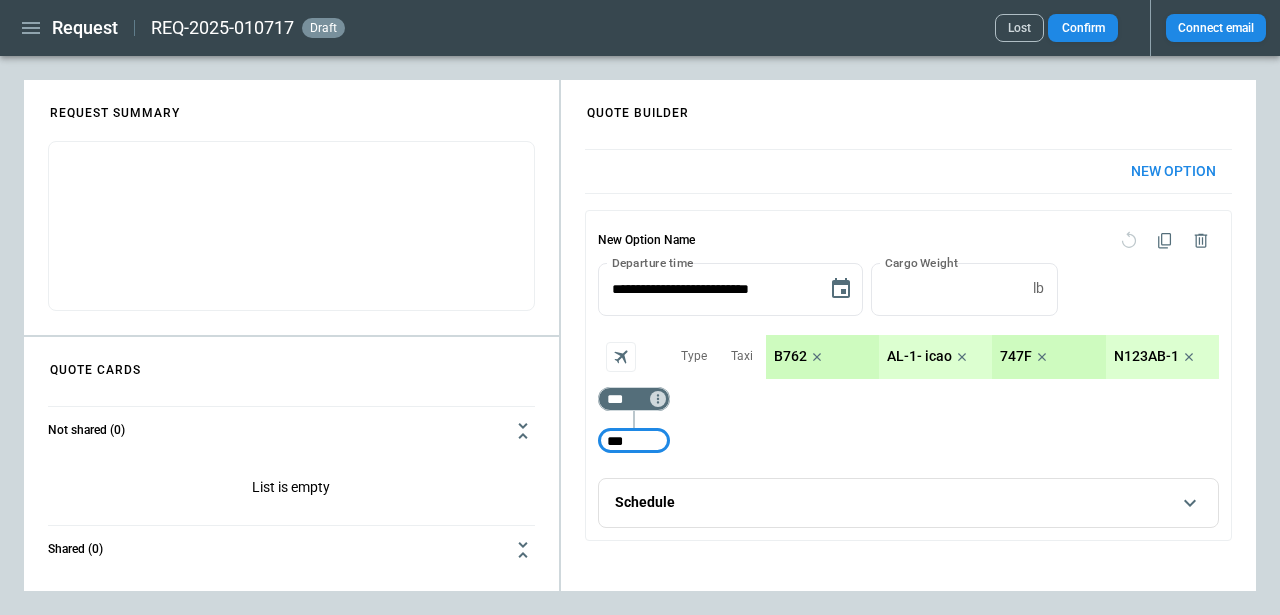 type on "***" 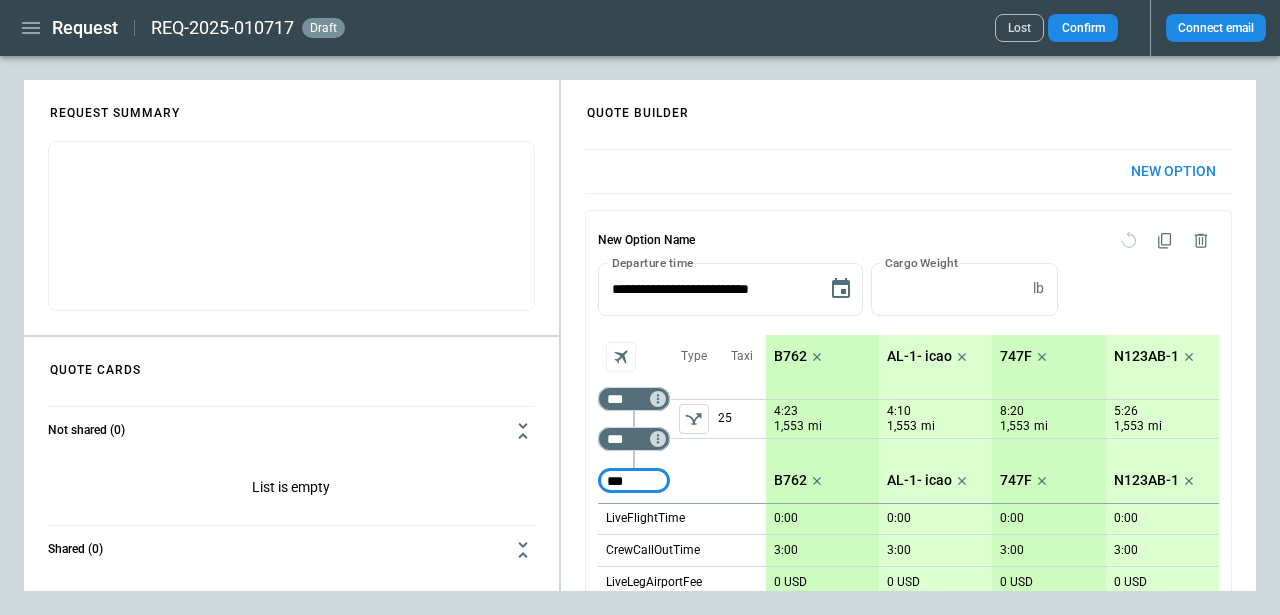 type on "***" 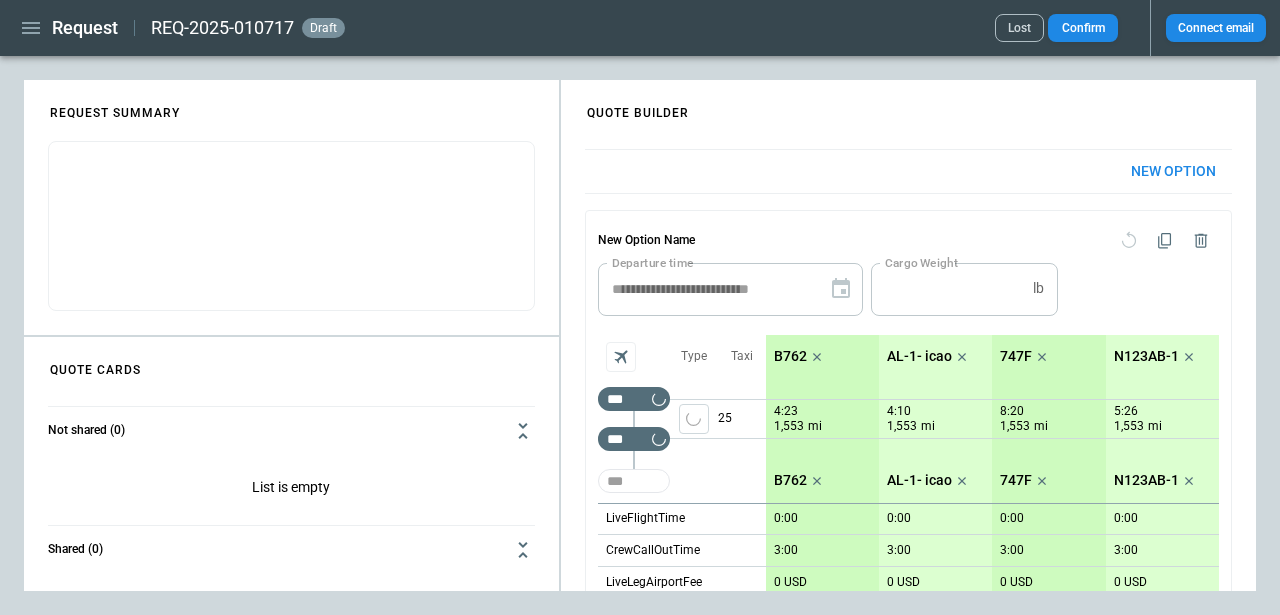 type 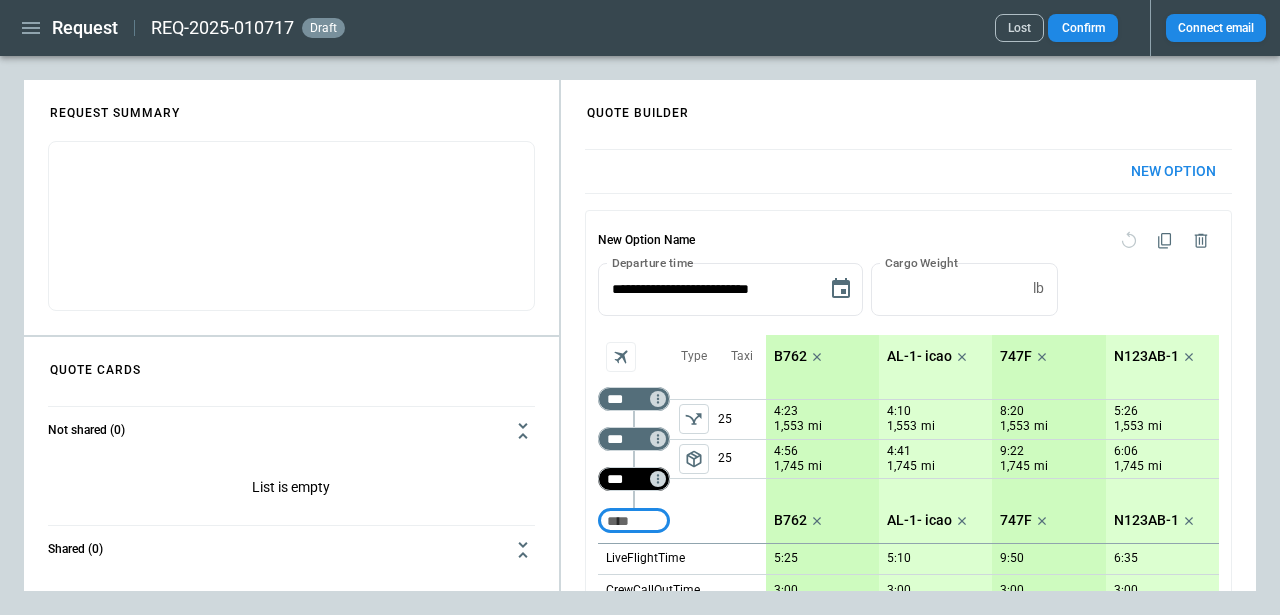 click on "***" at bounding box center [630, 479] 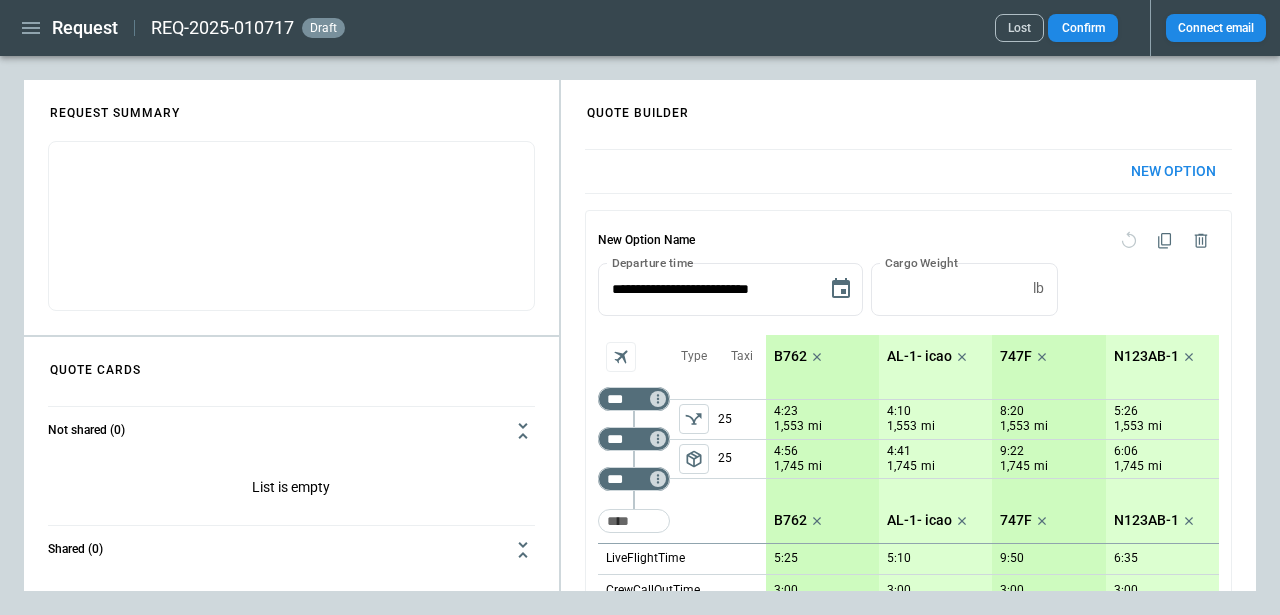 click on "Type package_2" at bounding box center [694, 439] 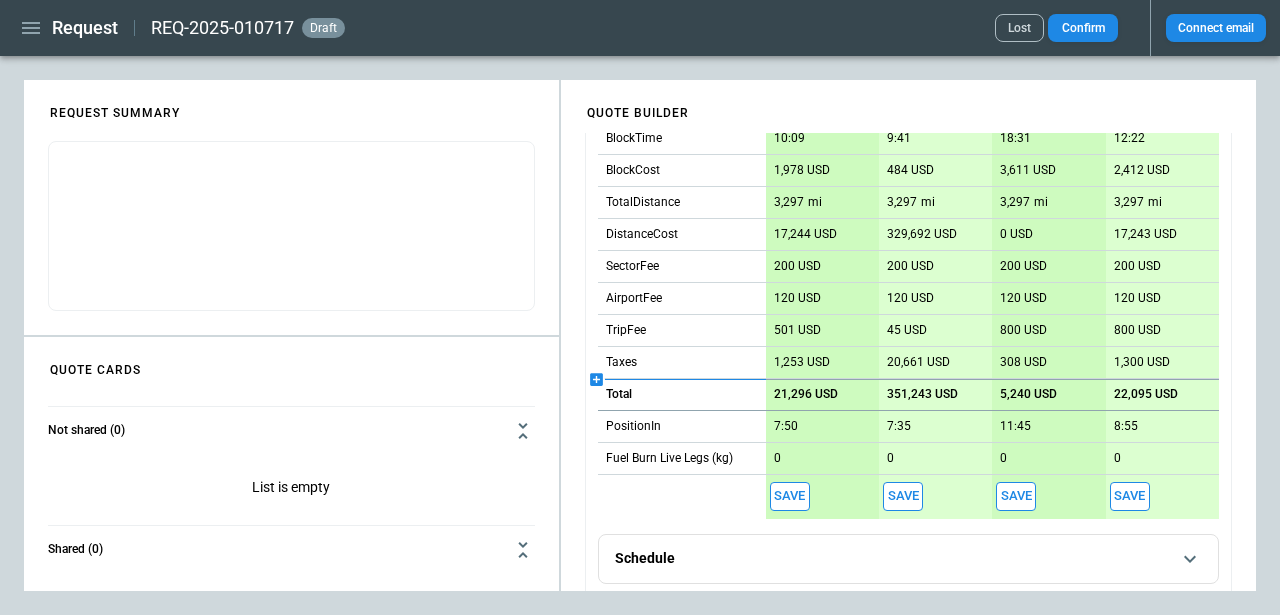 scroll, scrollTop: 569, scrollLeft: 0, axis: vertical 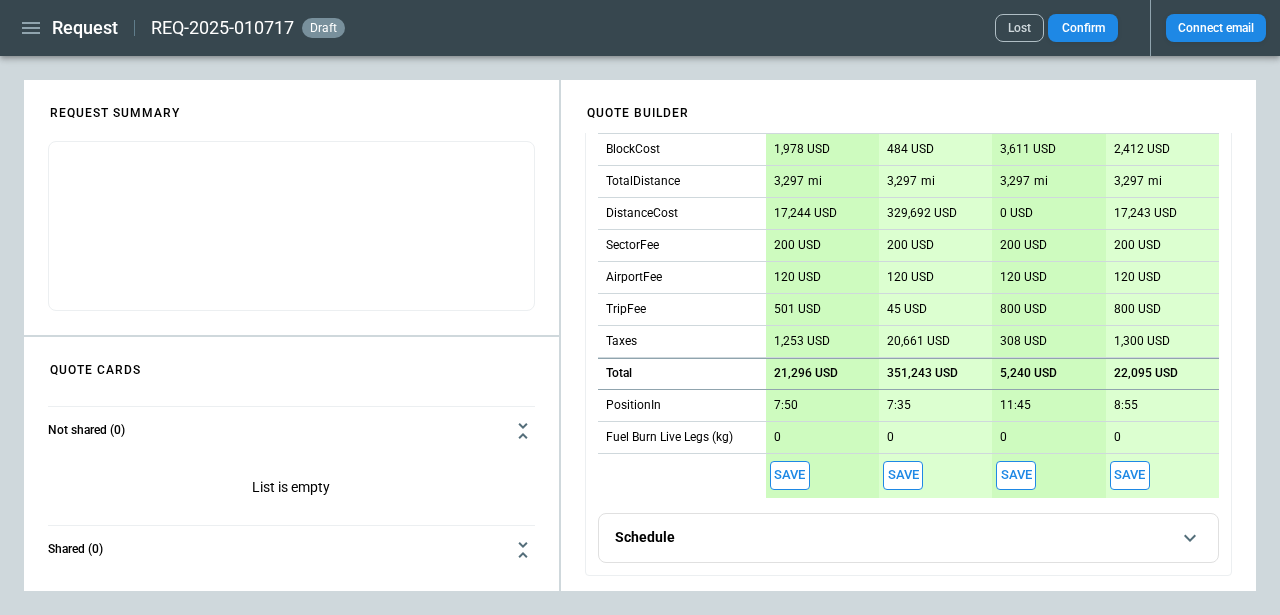 click on "Schedule" at bounding box center (896, 537) 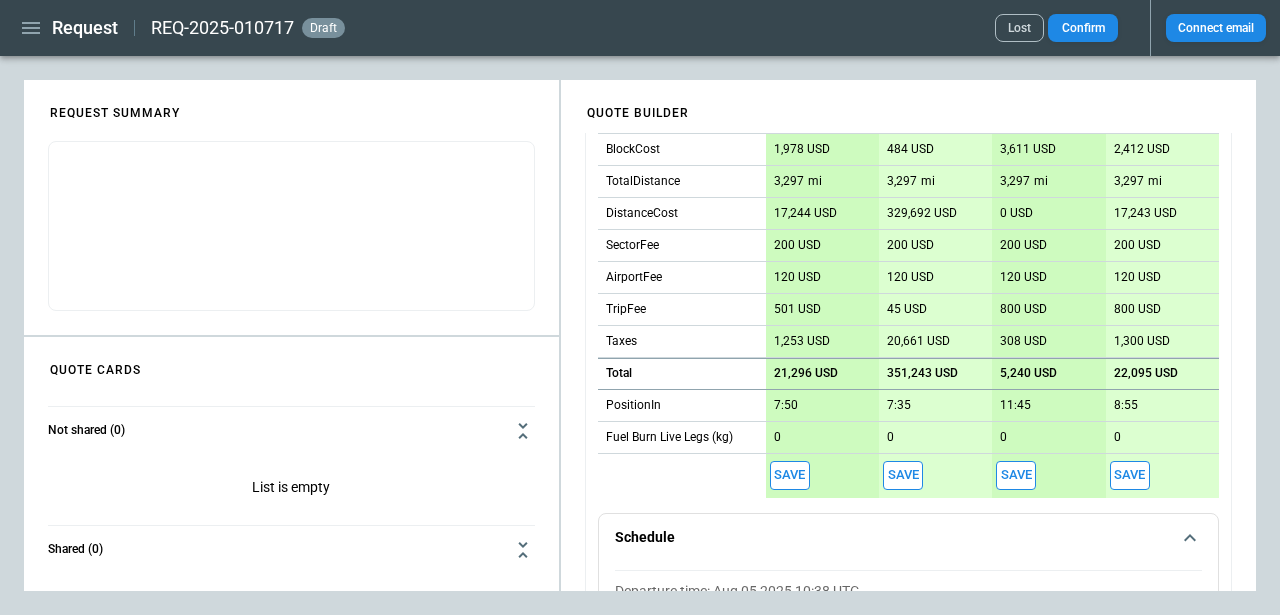 scroll, scrollTop: 792, scrollLeft: 0, axis: vertical 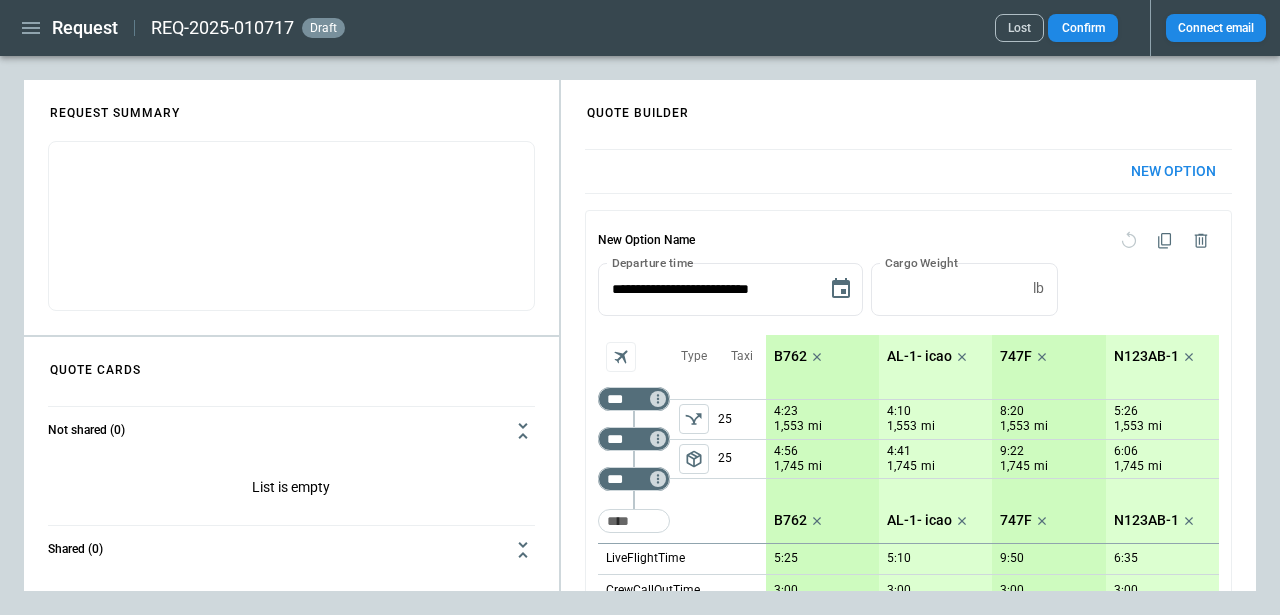 click on "New Option" at bounding box center (908, 171) 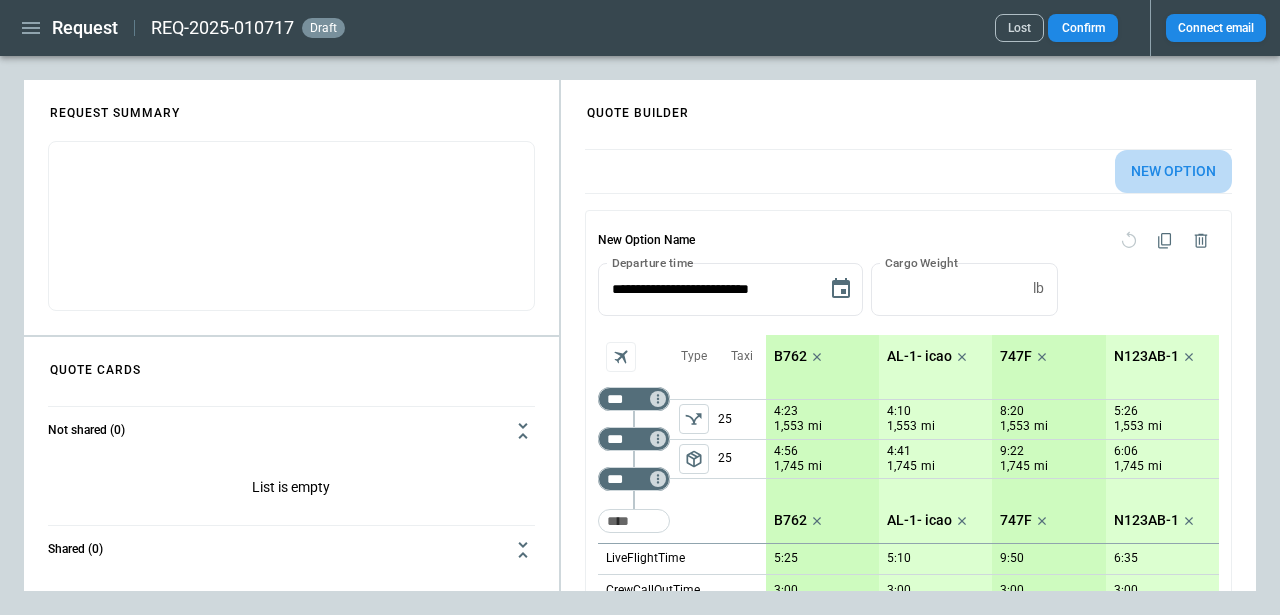 click on "New Option" at bounding box center (1173, 171) 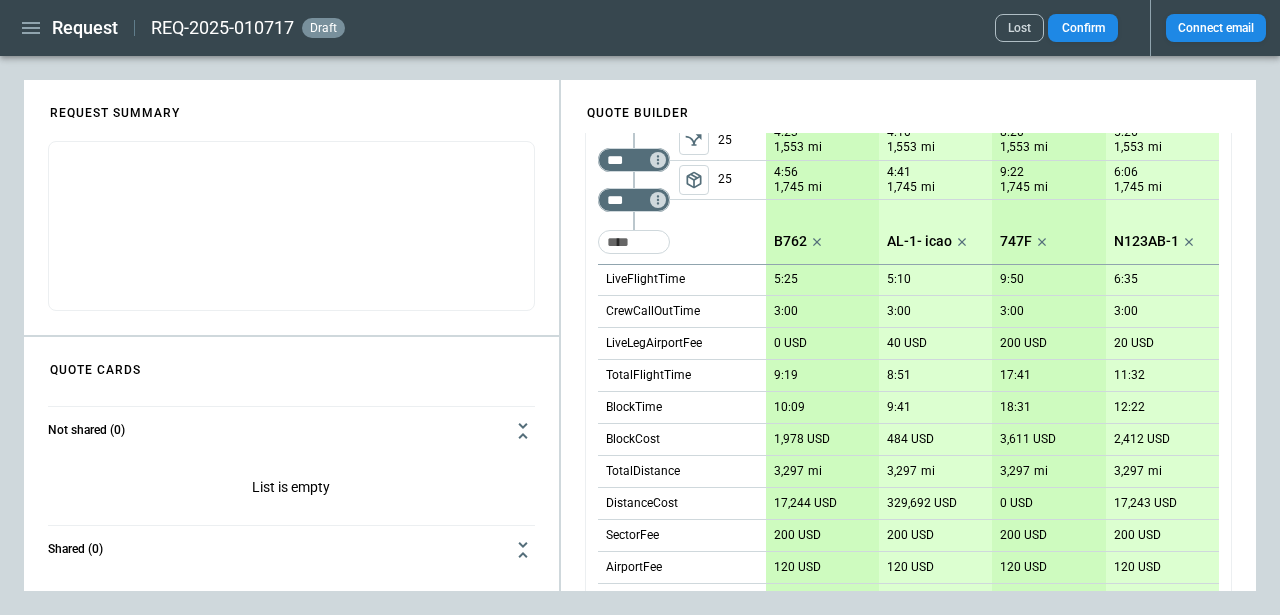 scroll, scrollTop: 0, scrollLeft: 0, axis: both 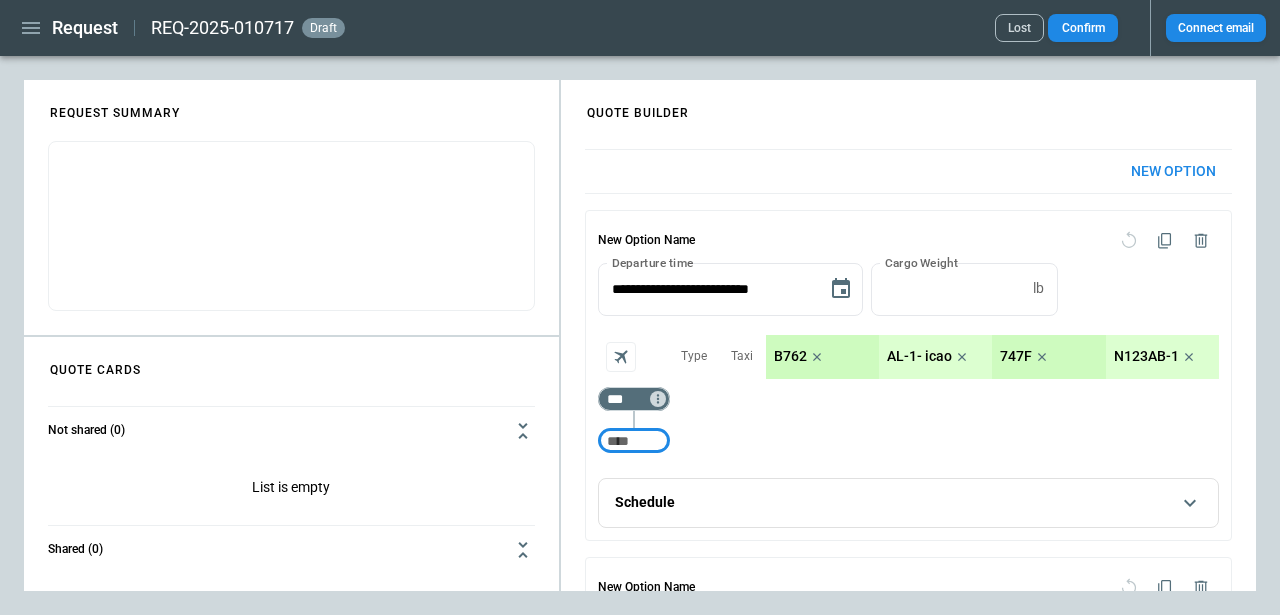 click on "Confirm" at bounding box center [1083, 28] 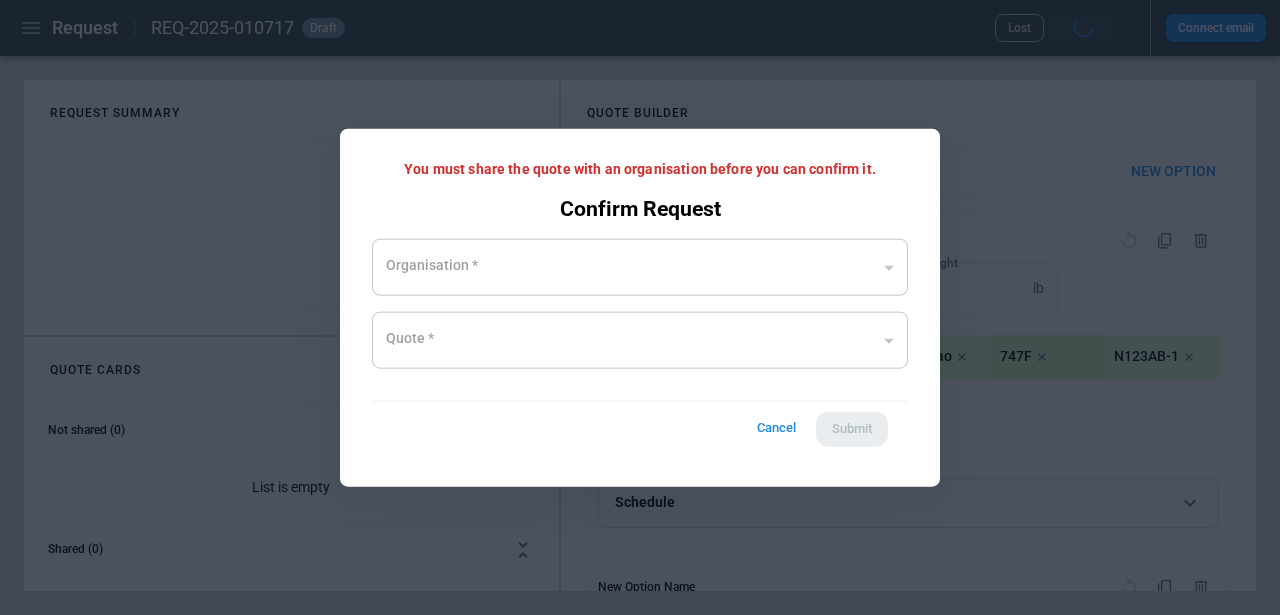 click on "Organisation   * ​ Organisation   * Quote   * ​ Quote   * Cancel Submit" at bounding box center (640, 347) 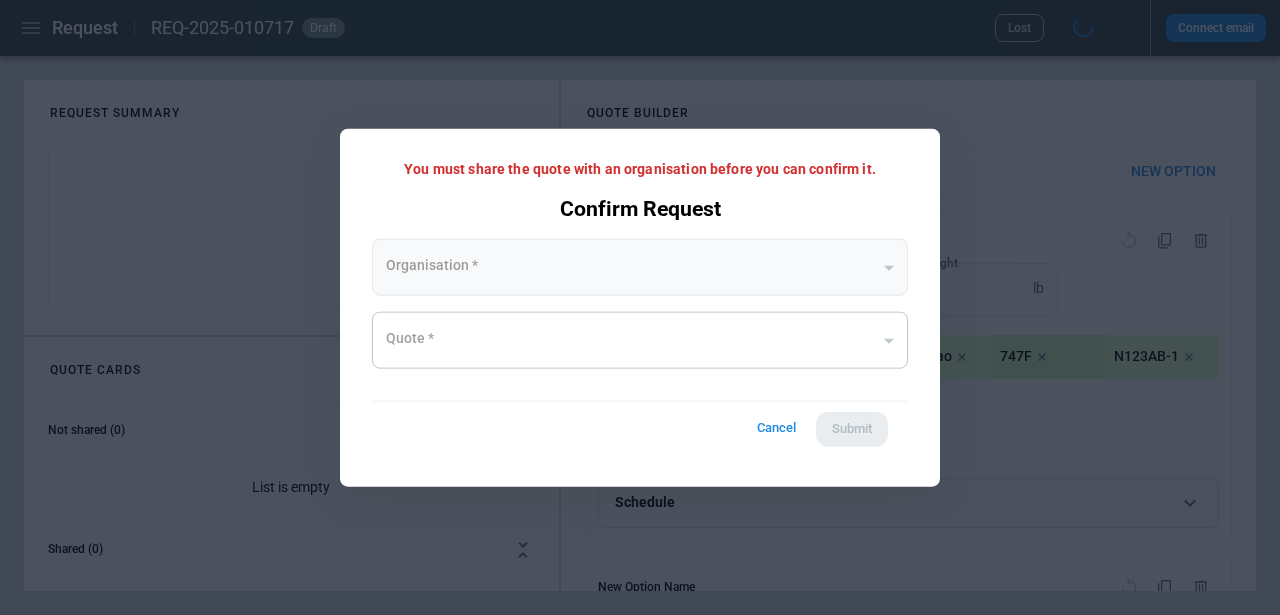 click on "​" at bounding box center (640, 267) 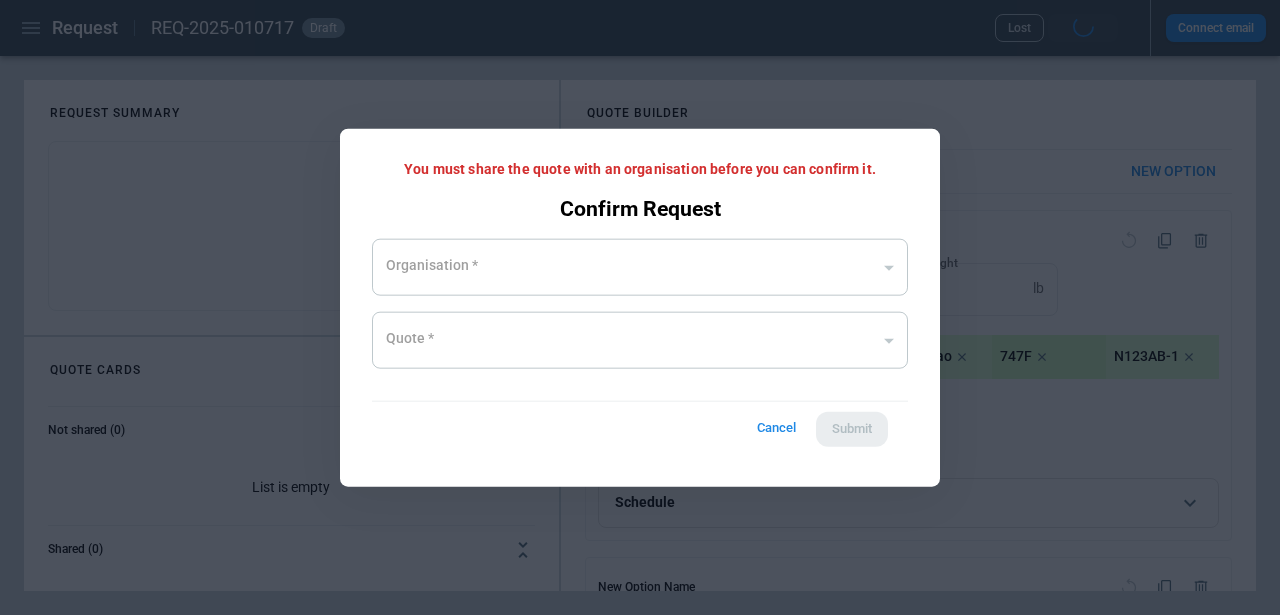 click on "Cancel" at bounding box center (776, 428) 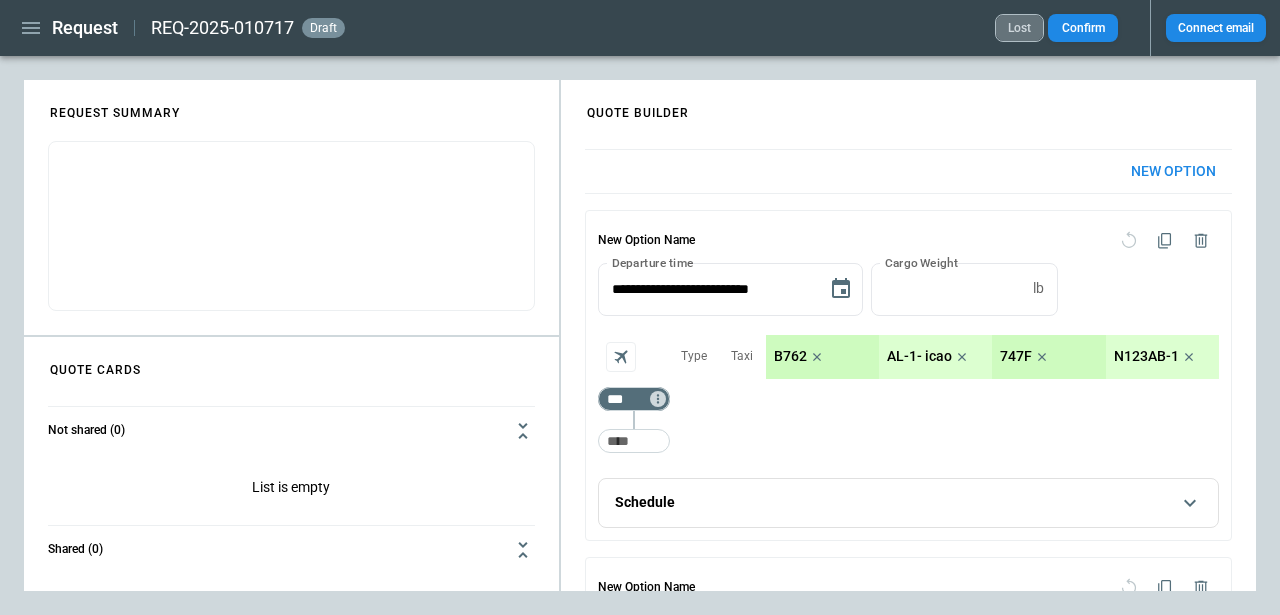 click on "Lost" at bounding box center (1019, 28) 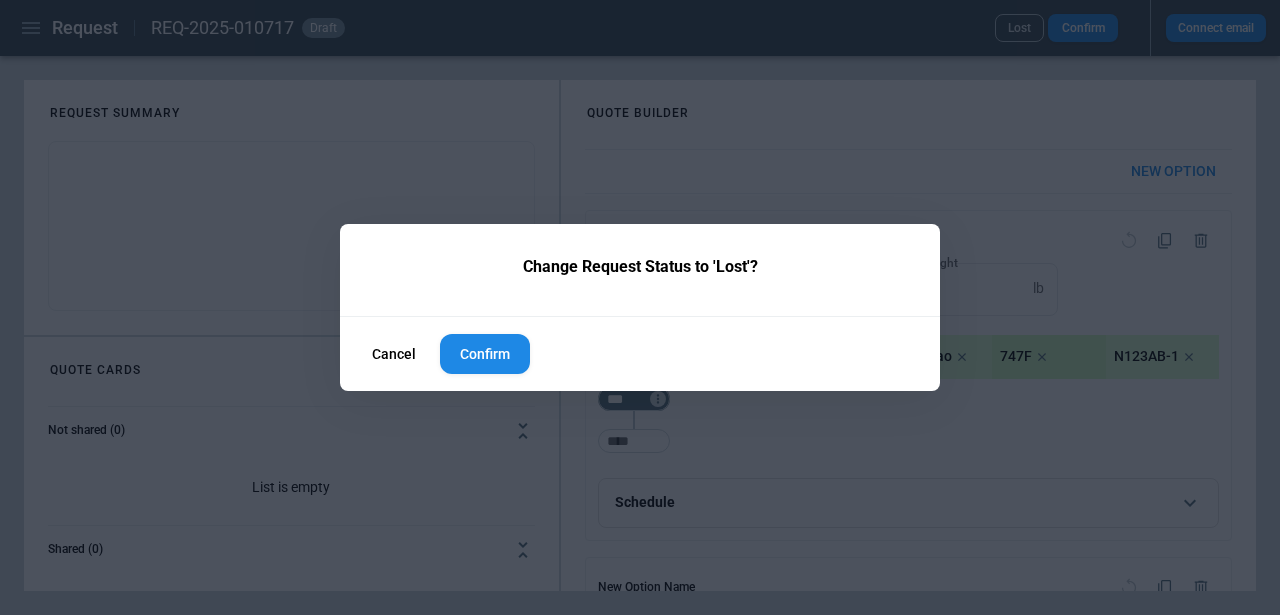 click on "Cancel" at bounding box center [394, 354] 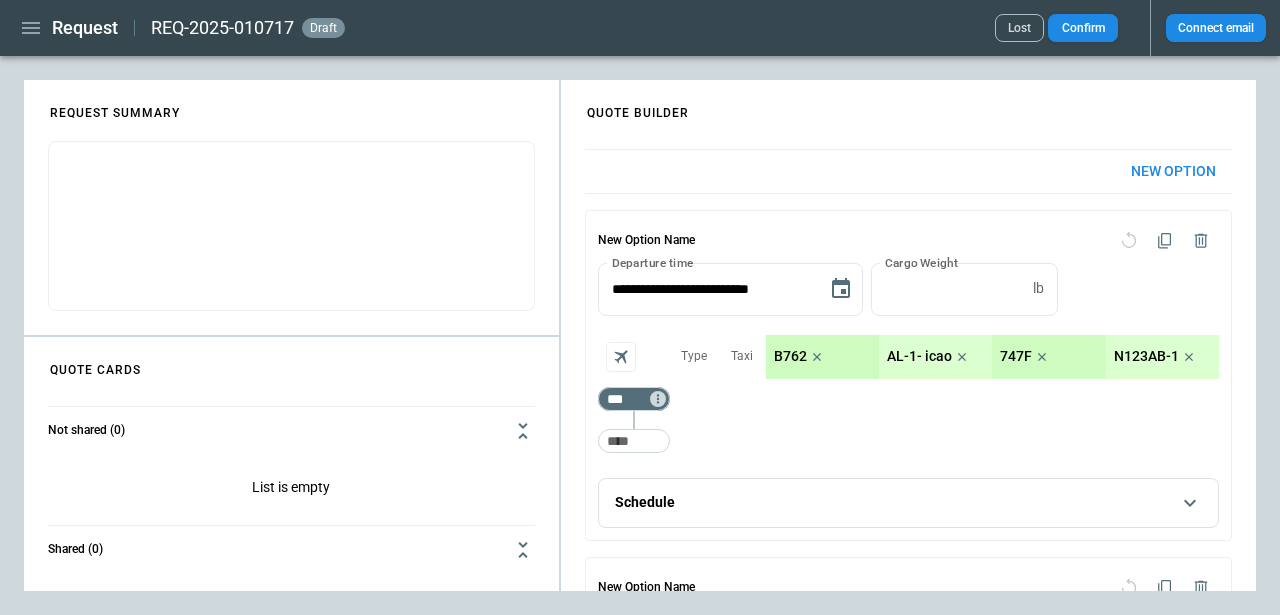 click on "**********" at bounding box center (908, 931) 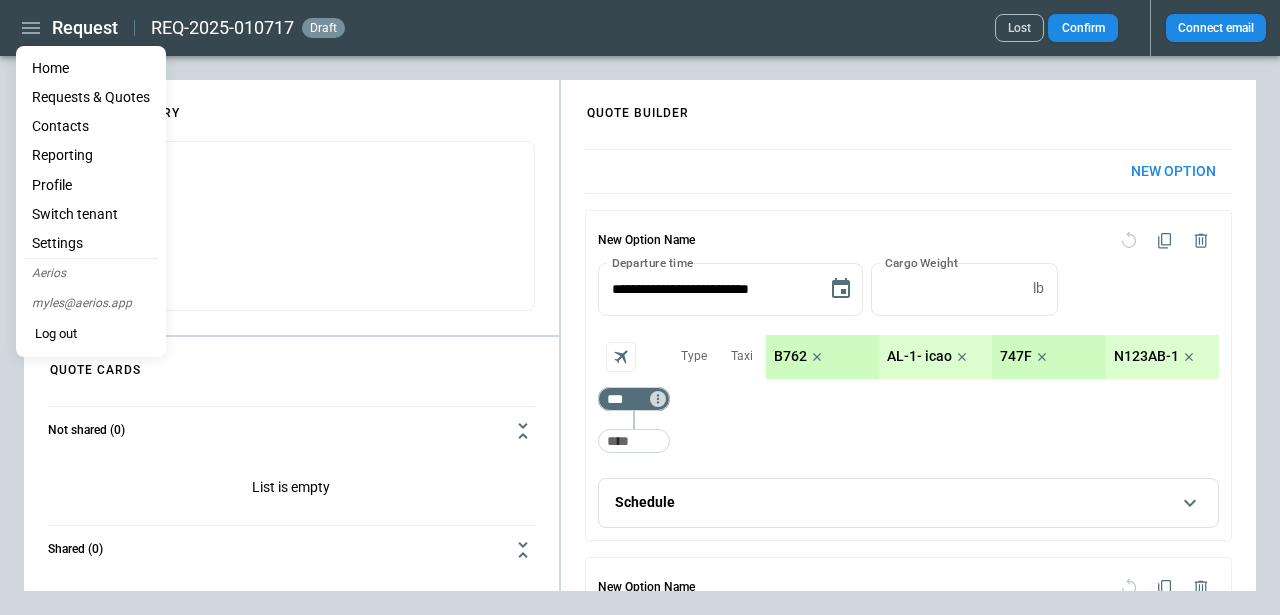 click at bounding box center (640, 307) 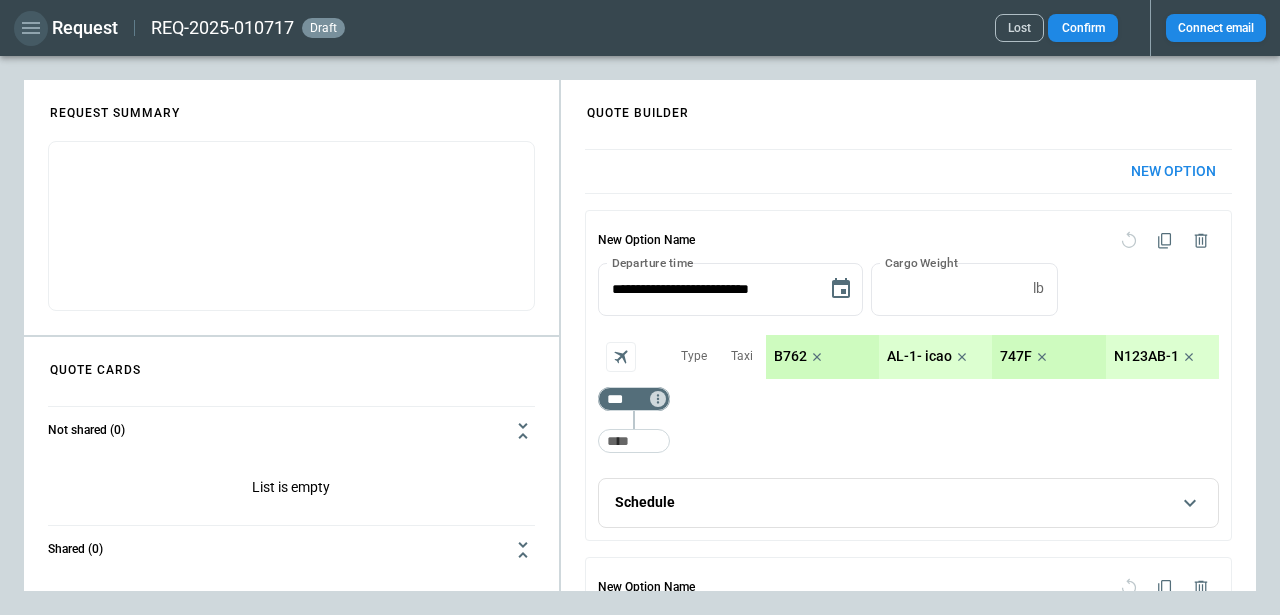 click 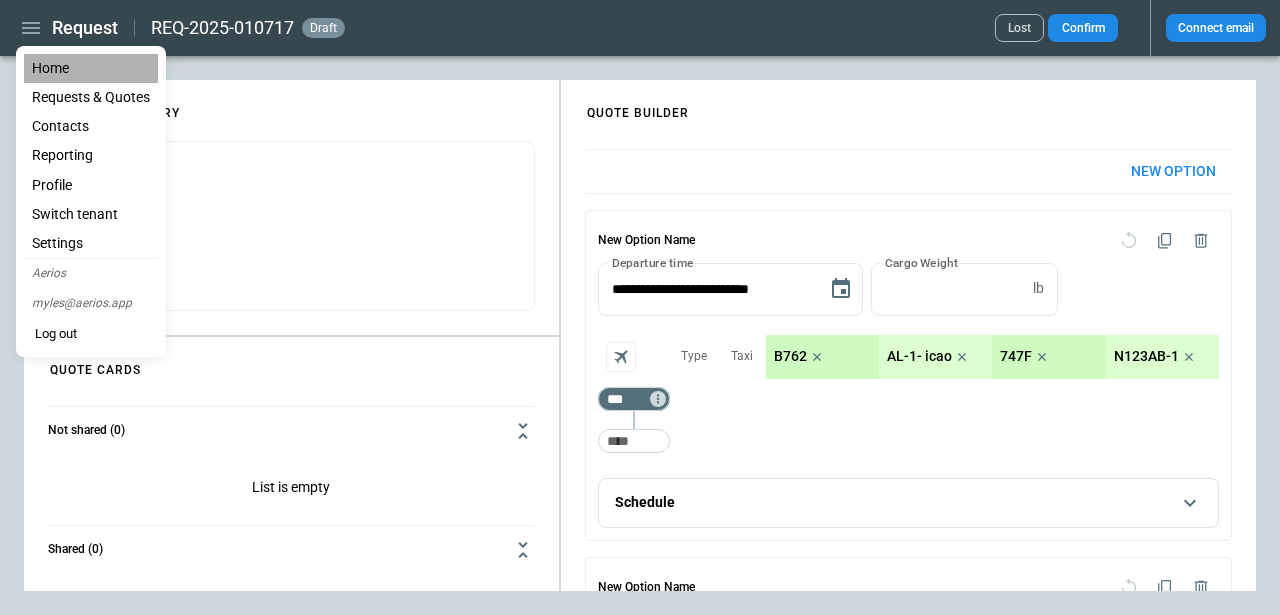 click on "Home" at bounding box center [91, 68] 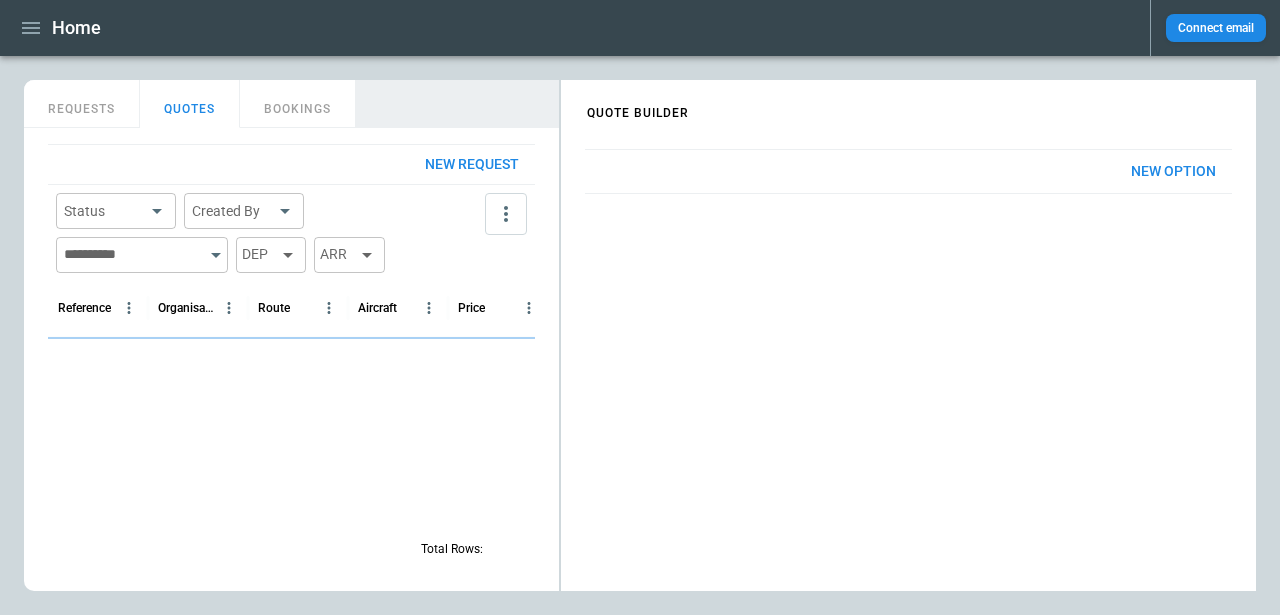 click on "BOOKINGS" at bounding box center (298, 104) 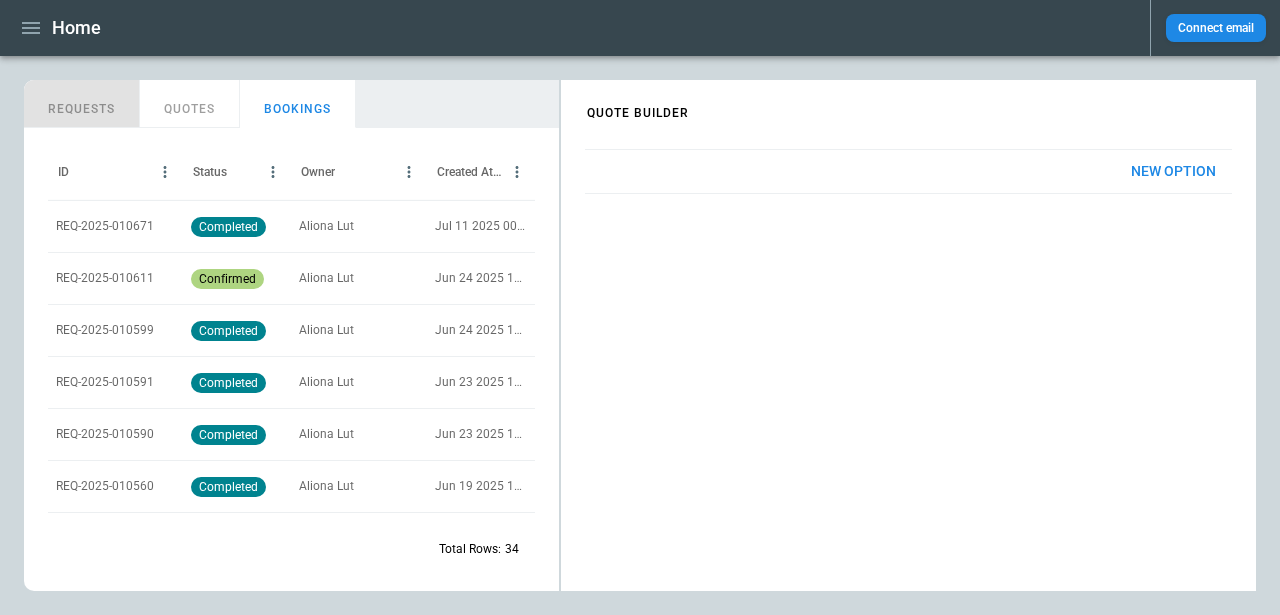 click on "REQUESTS" at bounding box center [82, 104] 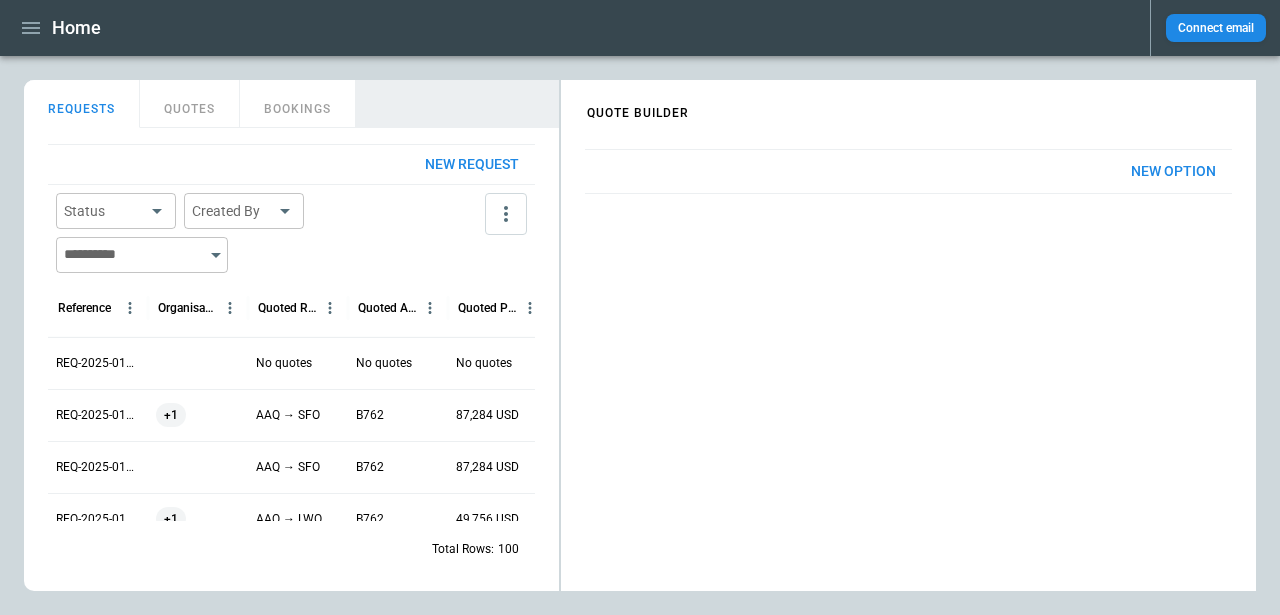 click on "Status ​ Created By ​ ​" at bounding box center [266, 233] 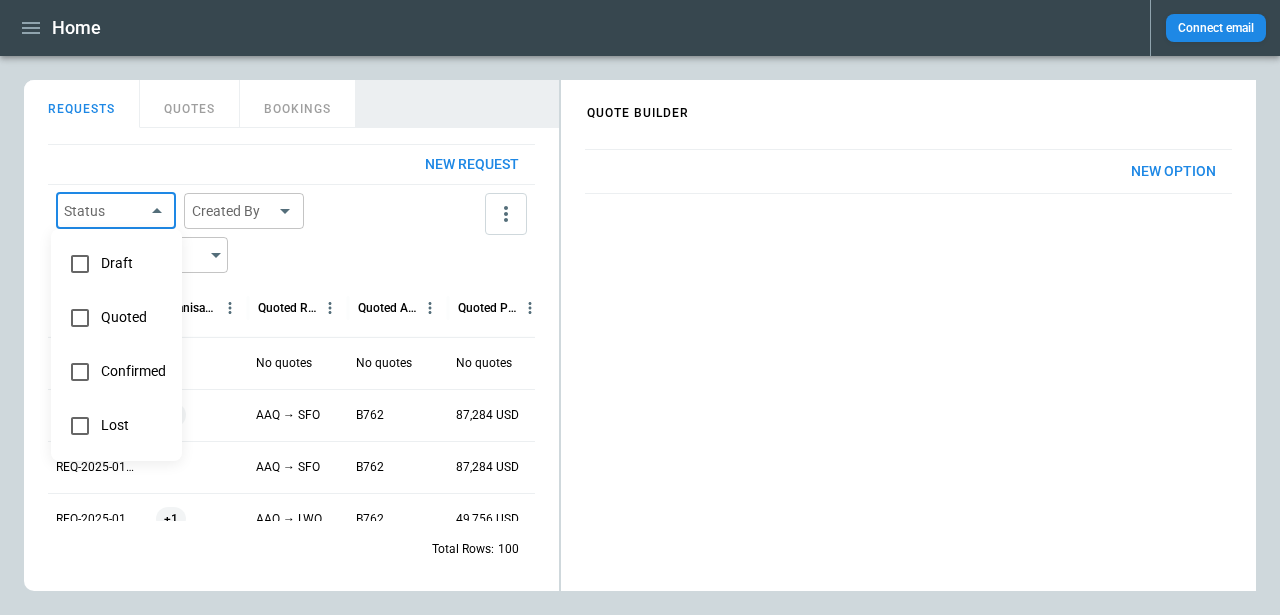 click on "Home Connect email FindBorderBarSize QUOTE BUILDER REQUESTS QUOTES BOOKINGS New request Status ​ Created By ​ ​ Reference Organisation Quoted Route Quoted Aircraft Quoted Price Request Created At (UTC+03:00) Status REQ-2025-010717 No quotes No quotes No quotes Aug 05 2025 13:38 draft REQ-2025-010716 +1 AAQ → SFO B762 87,284 USD Aug 04 2025 19:20 quoted REQ-2025-010715 AAQ → SFO B762 87,284 USD Aug 04 2025 18:56 draft REQ-2025-010714 +1 AAQ → LWO B762 49,756 USD Aug 04 2025 18:52 quoted REQ-2025-010713 AAQ → SFO B762 87,284 USD Aug 04 2025 18:47 draft REQ-2025-010712 AAQ → SFO B762 87,284 USD Aug 04 2025 13:22 draft REQ-2025-010711 AAQ → LWO B762 87,284 USD Aug 04 2025 13:20 draft Total Rows: 100 New Option [Unnamed Tab] QUOTE BUILDER Draft Quoted Confirmed Lost" at bounding box center [640, 307] 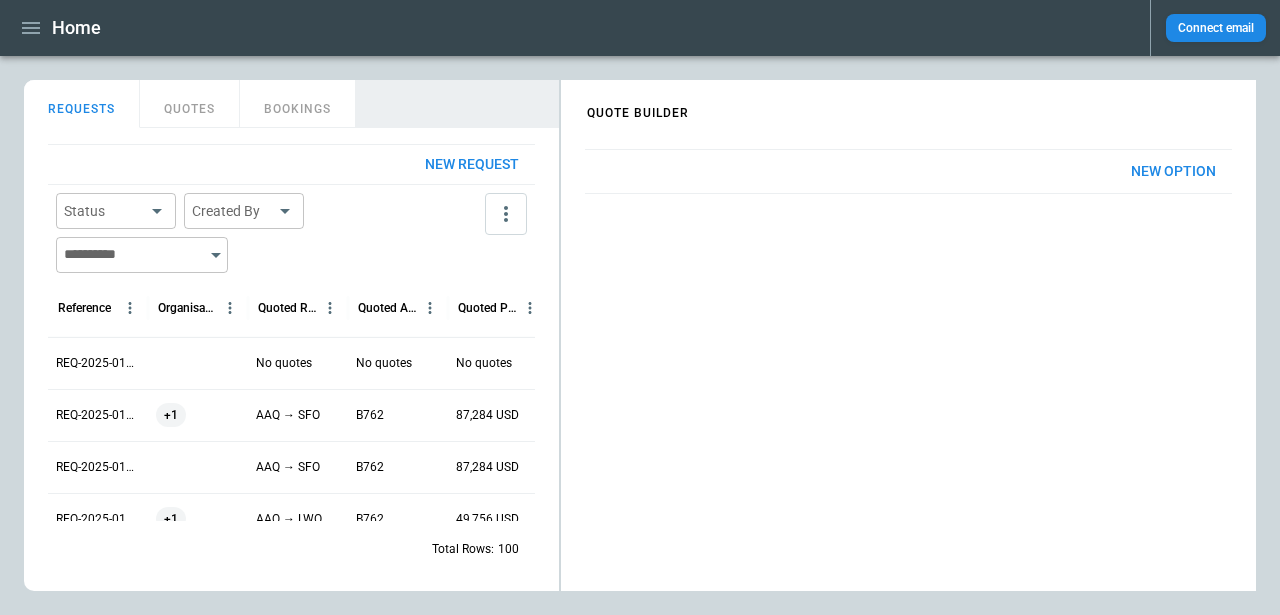 click on "REQ-2025-010717" at bounding box center [98, 363] 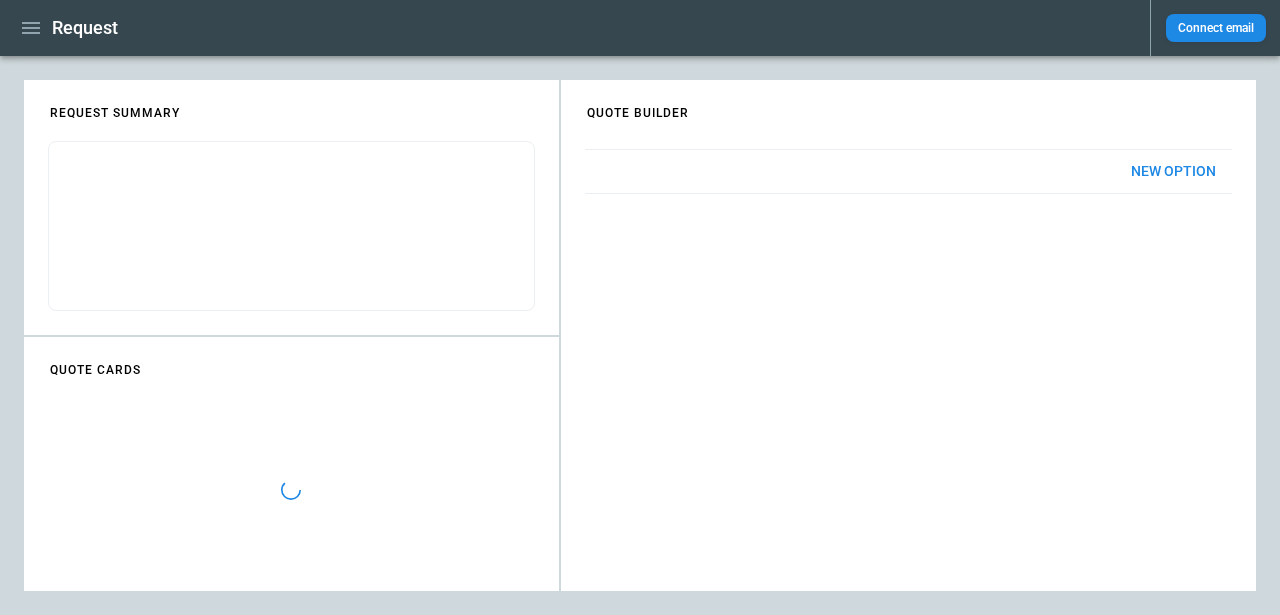 scroll, scrollTop: 506, scrollLeft: 0, axis: vertical 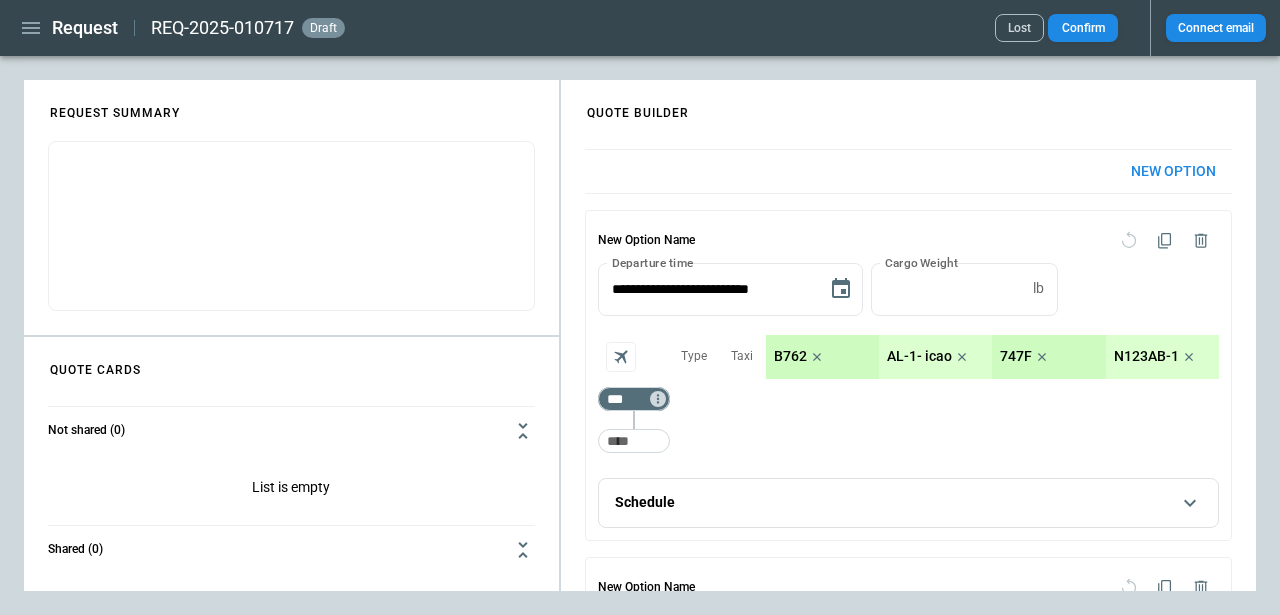 click 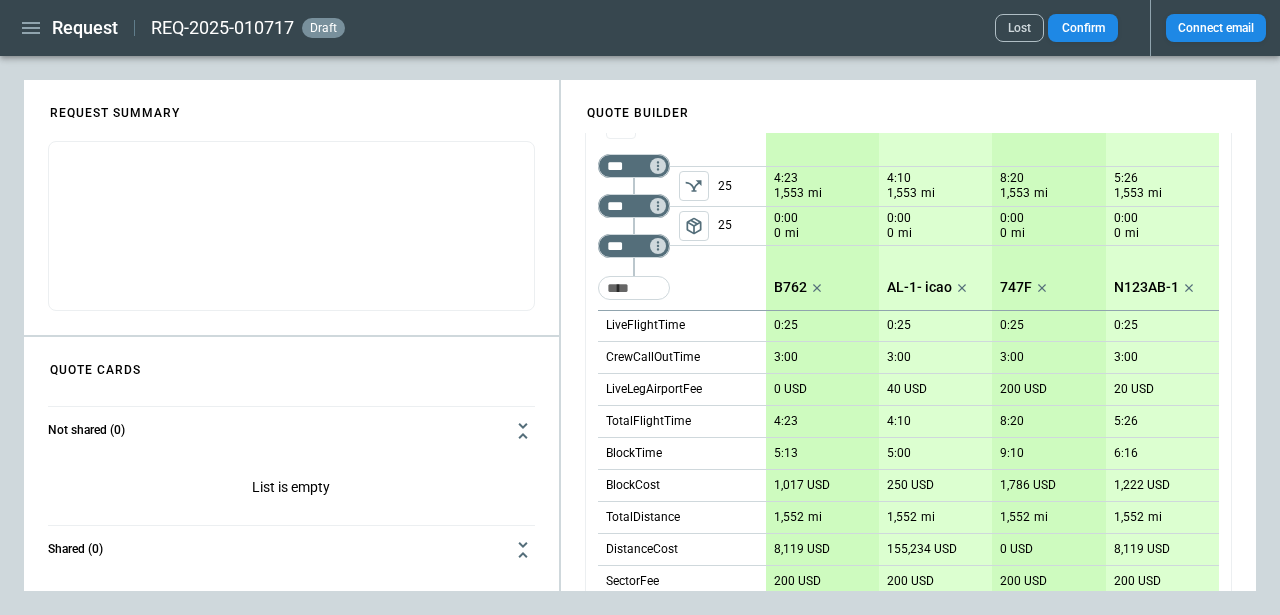 scroll, scrollTop: 569, scrollLeft: 0, axis: vertical 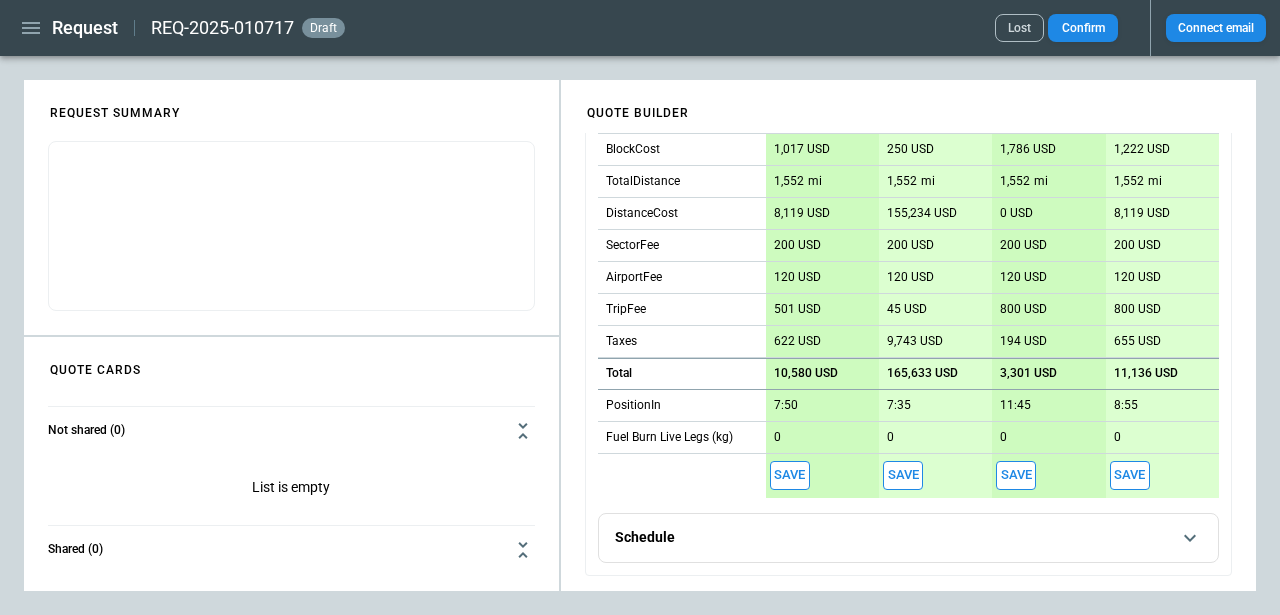 click on "Save" at bounding box center [790, 475] 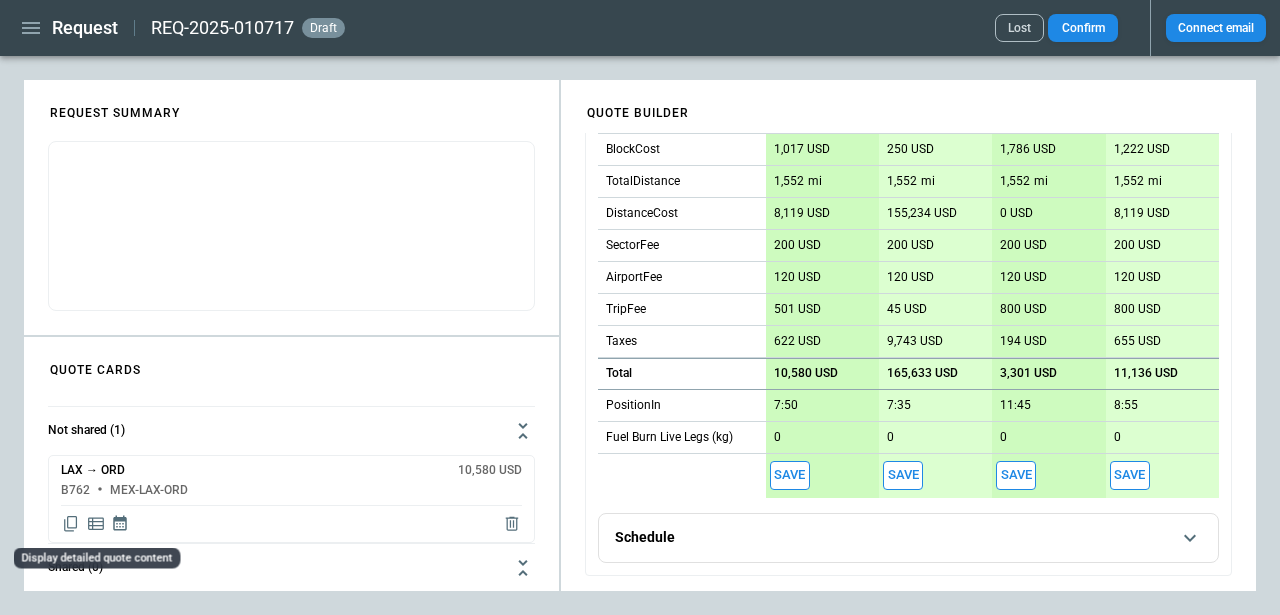 click 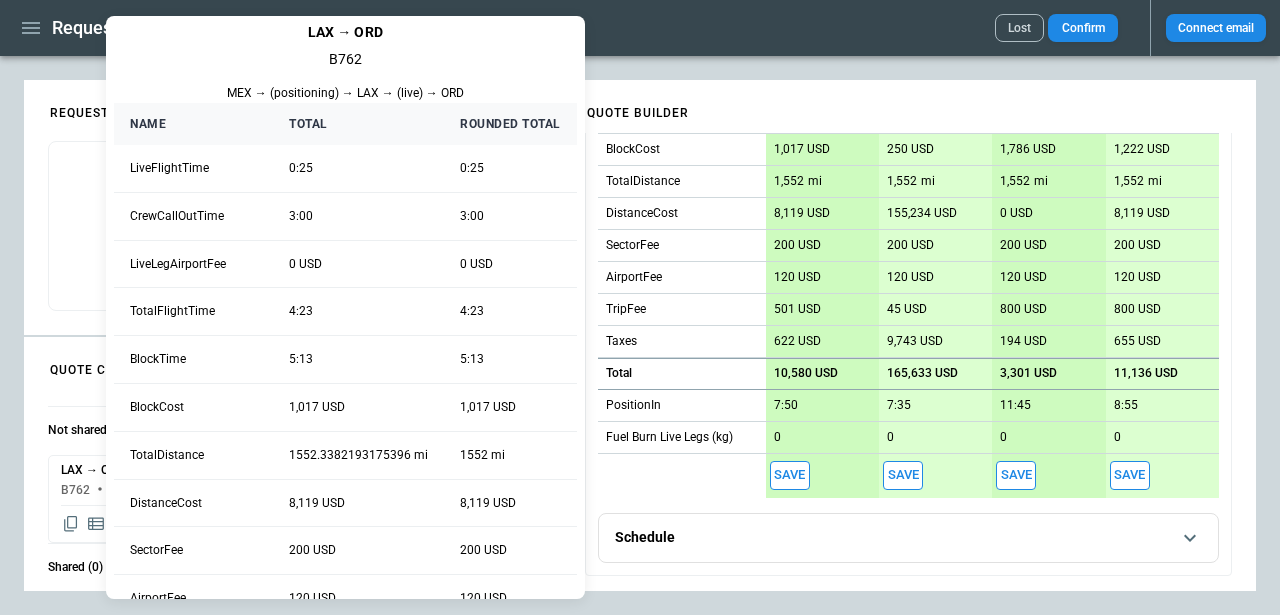 click at bounding box center [640, 307] 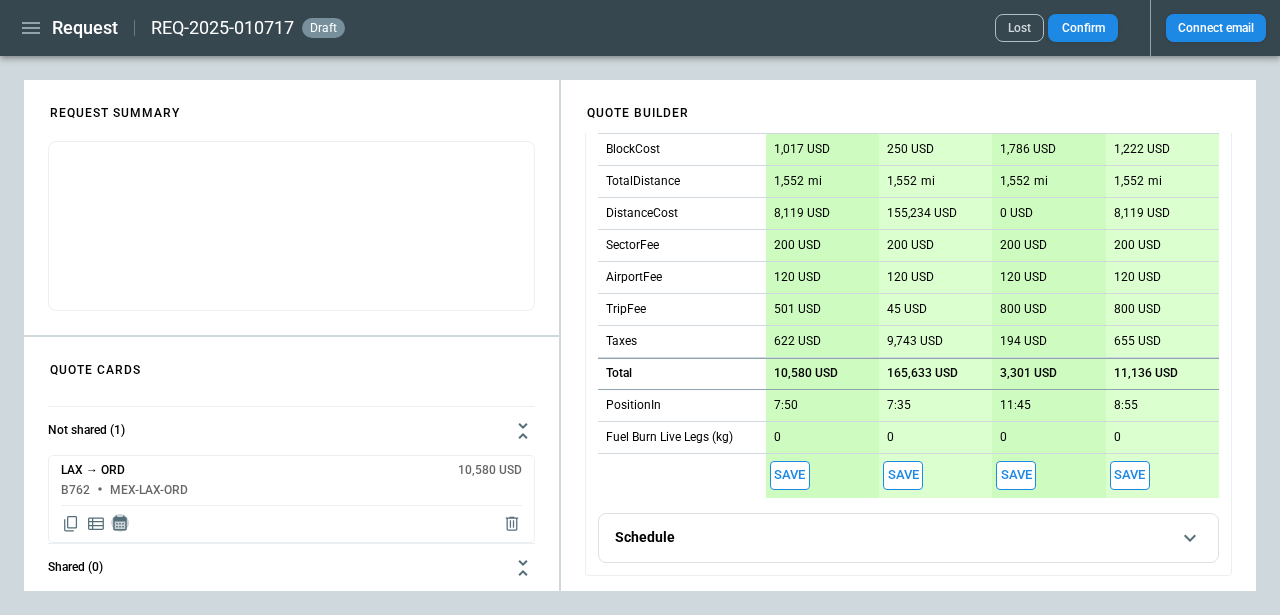 click 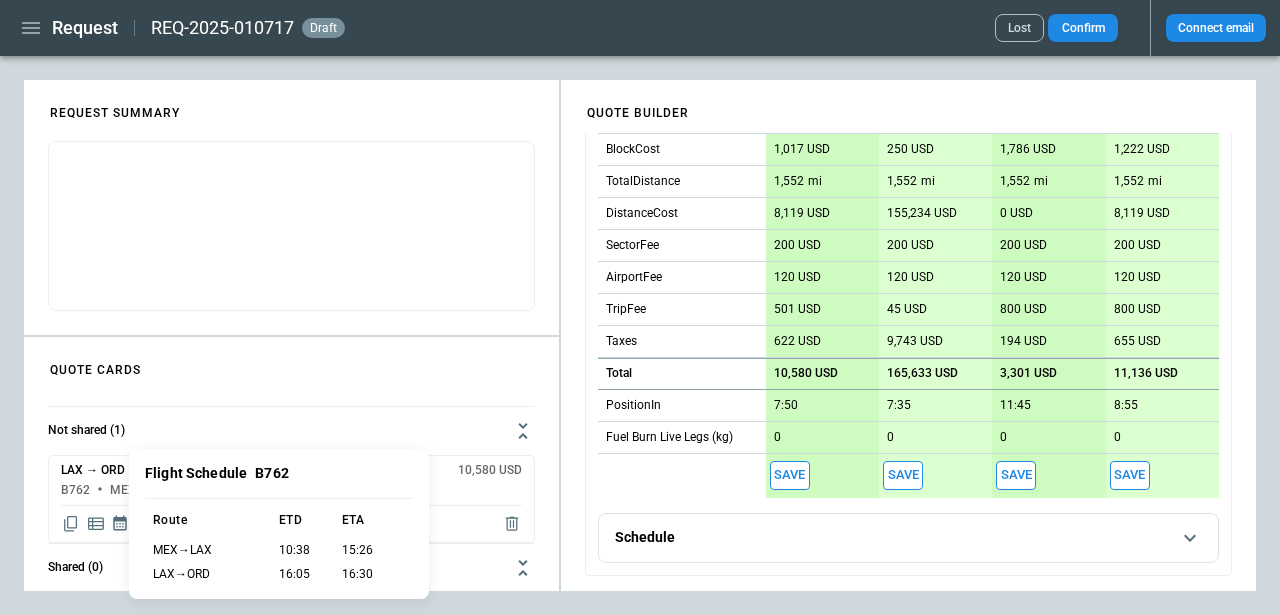 click at bounding box center [640, 307] 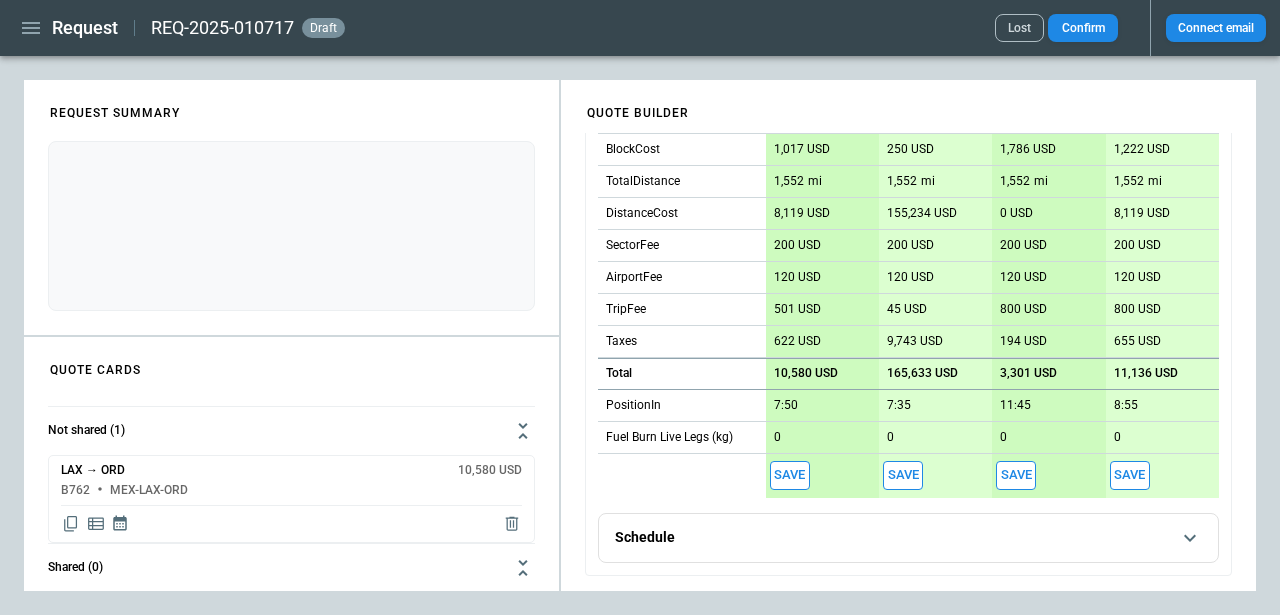 click at bounding box center (291, 195) 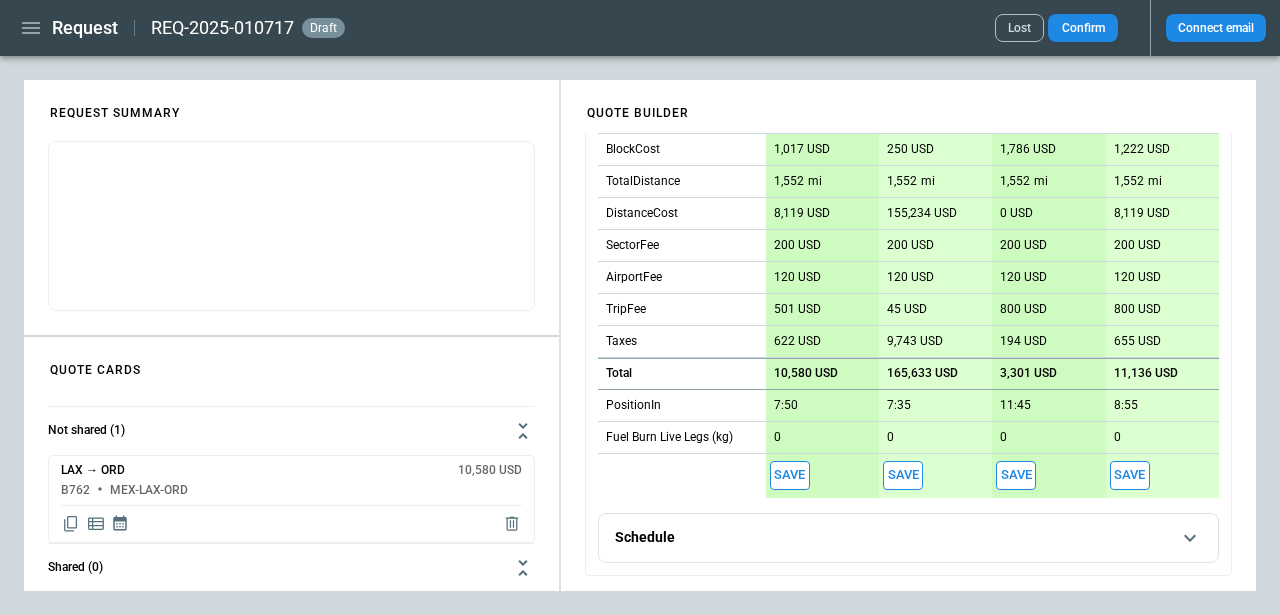click on "**********" at bounding box center [640, 335] 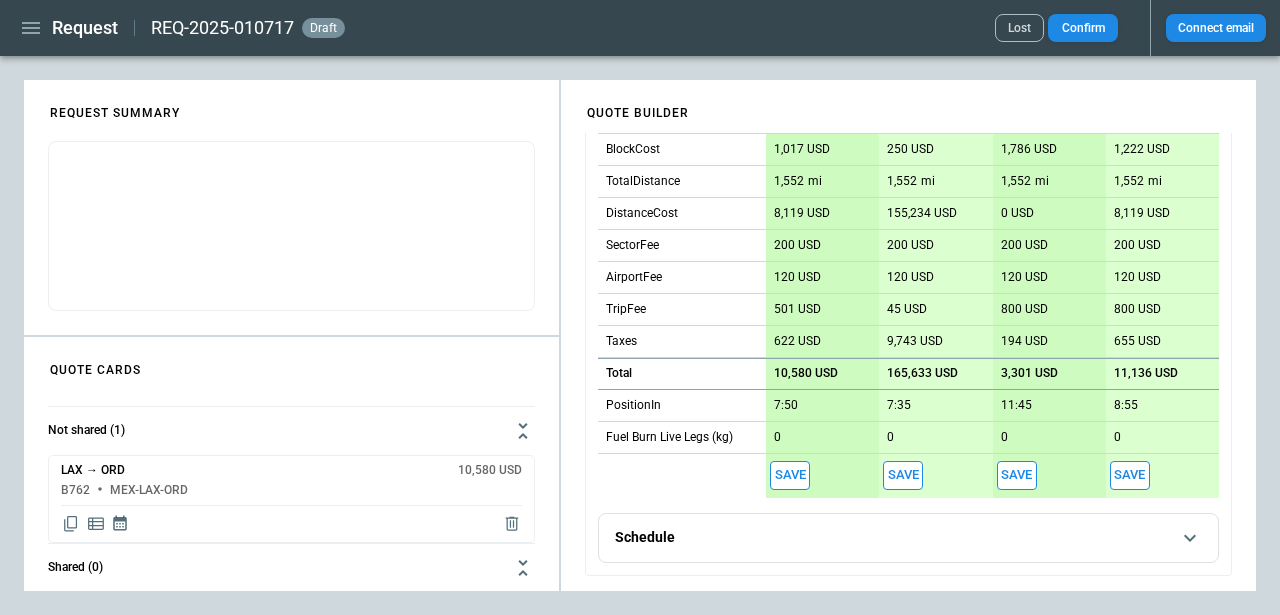 click on "**********" at bounding box center (908, 78) 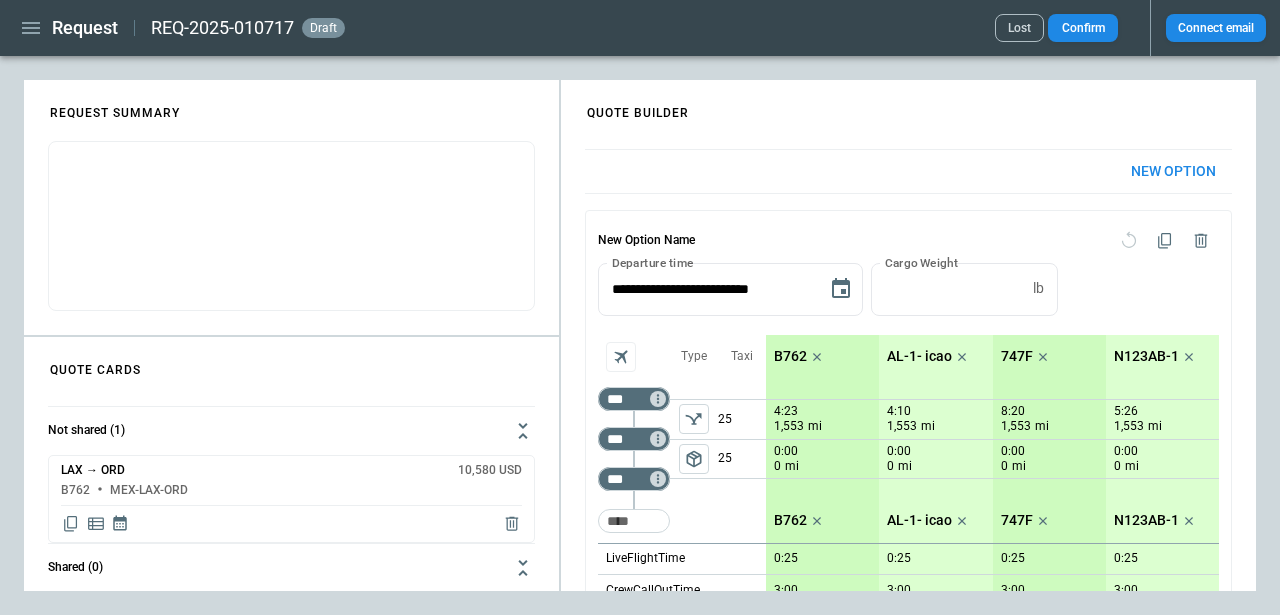 scroll, scrollTop: 569, scrollLeft: 0, axis: vertical 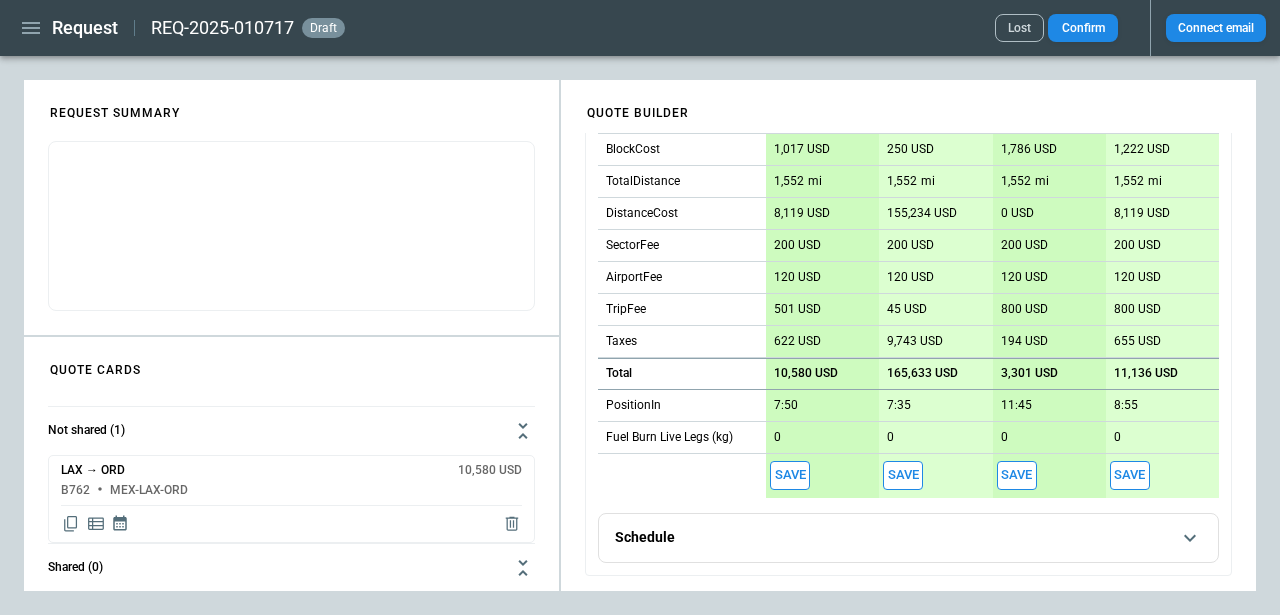 click on "Schedule" at bounding box center [908, 538] 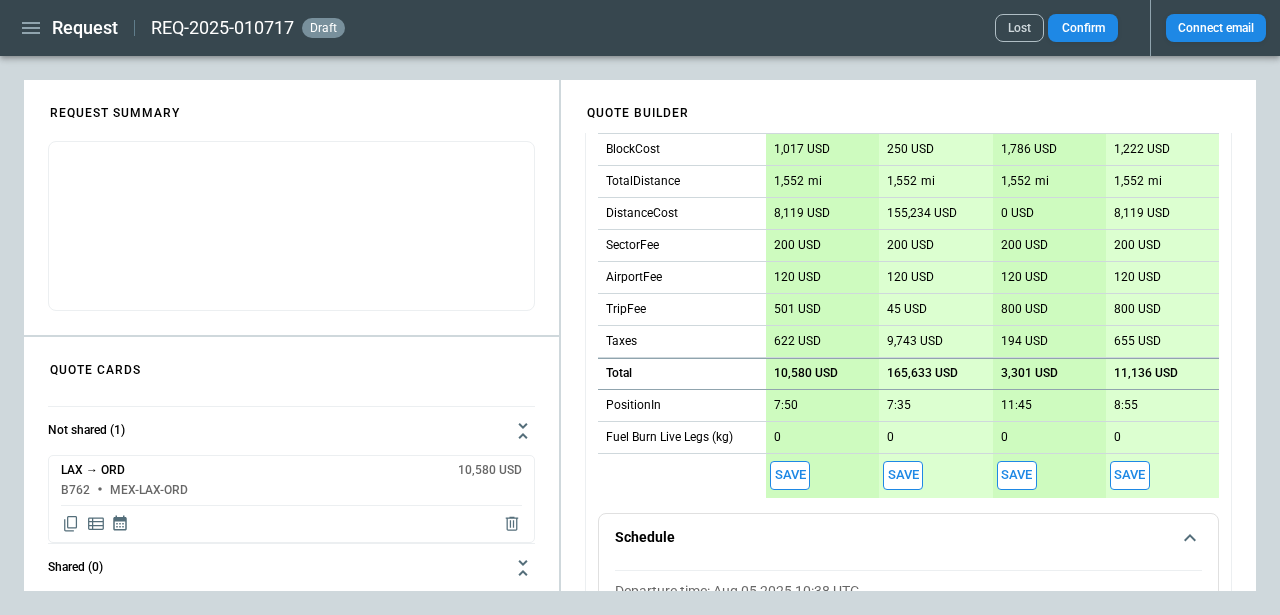 scroll, scrollTop: 792, scrollLeft: 0, axis: vertical 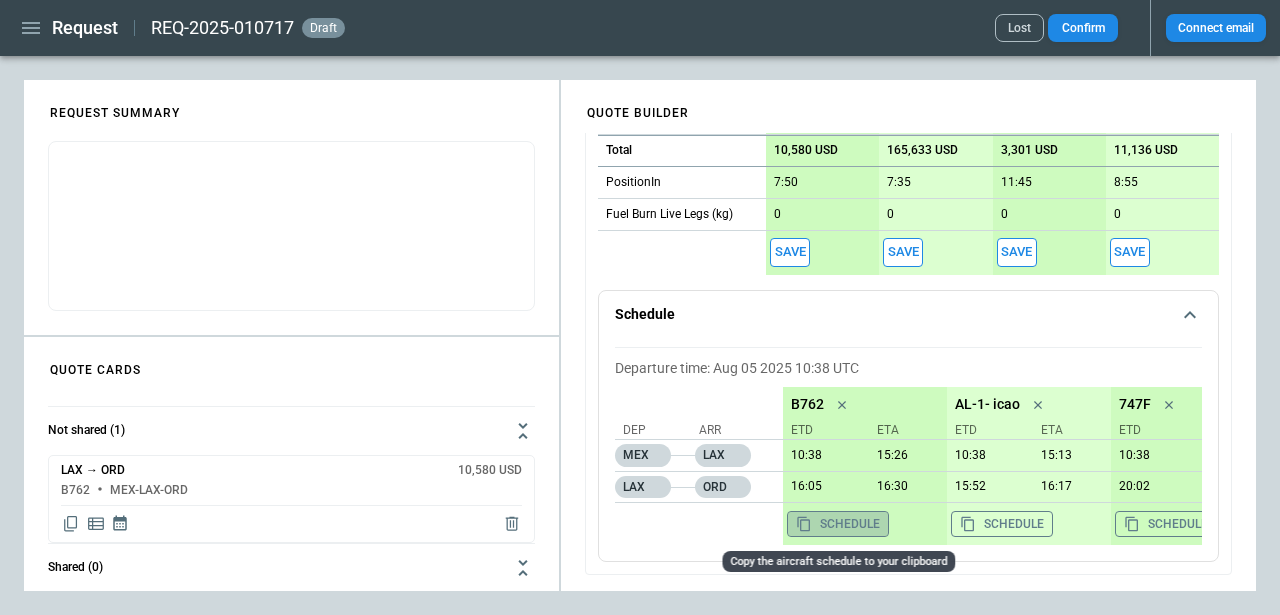 click on "Schedule" at bounding box center [838, 524] 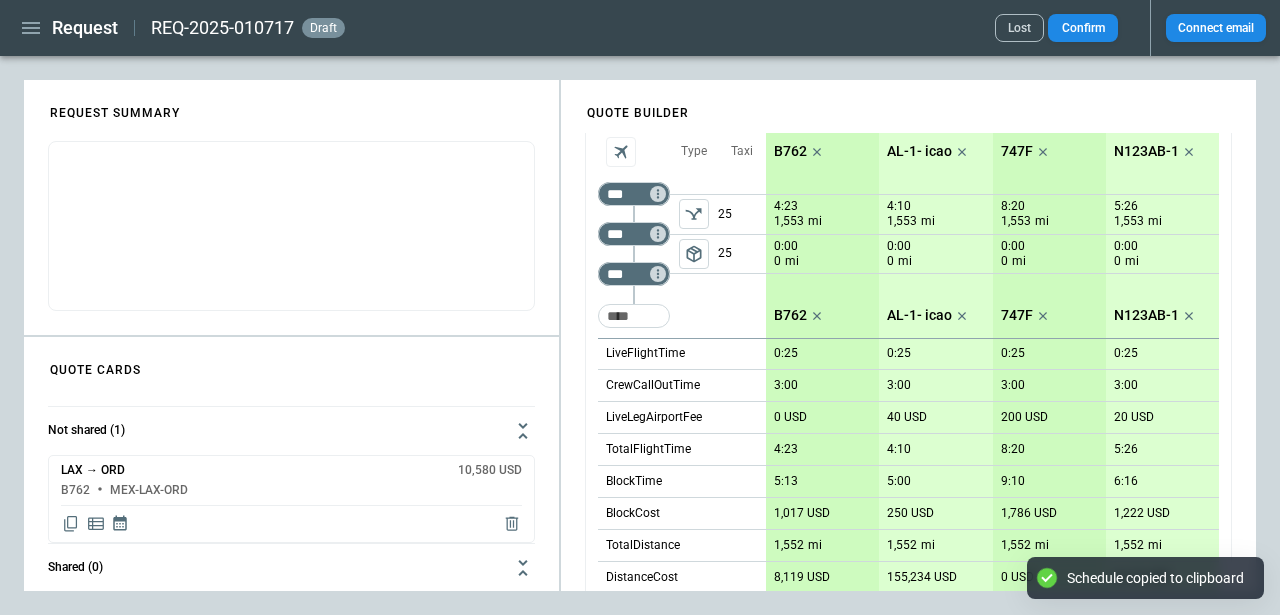 scroll, scrollTop: 0, scrollLeft: 0, axis: both 